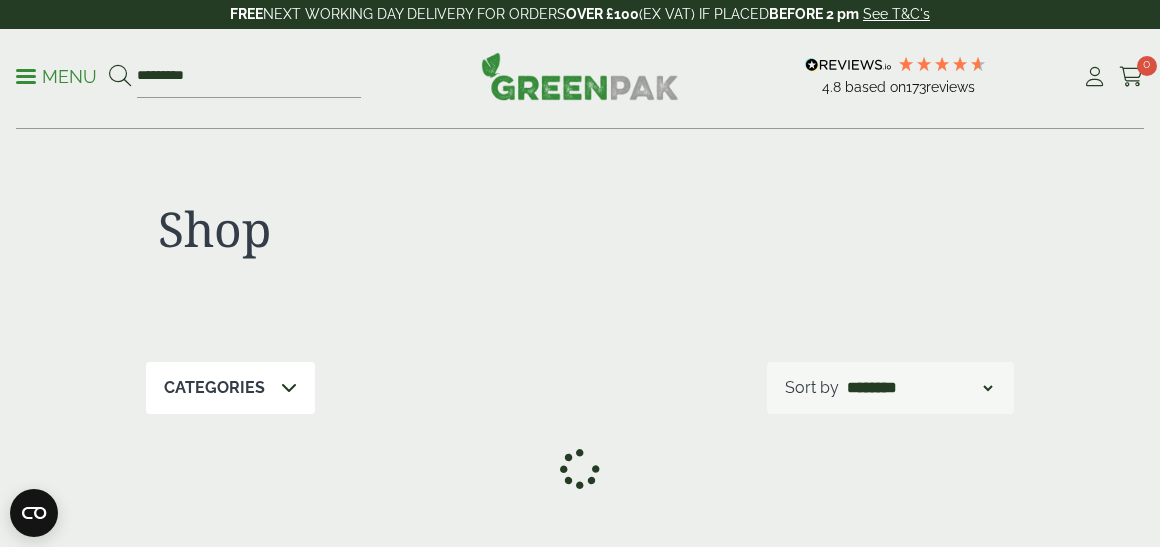 scroll, scrollTop: 299, scrollLeft: 0, axis: vertical 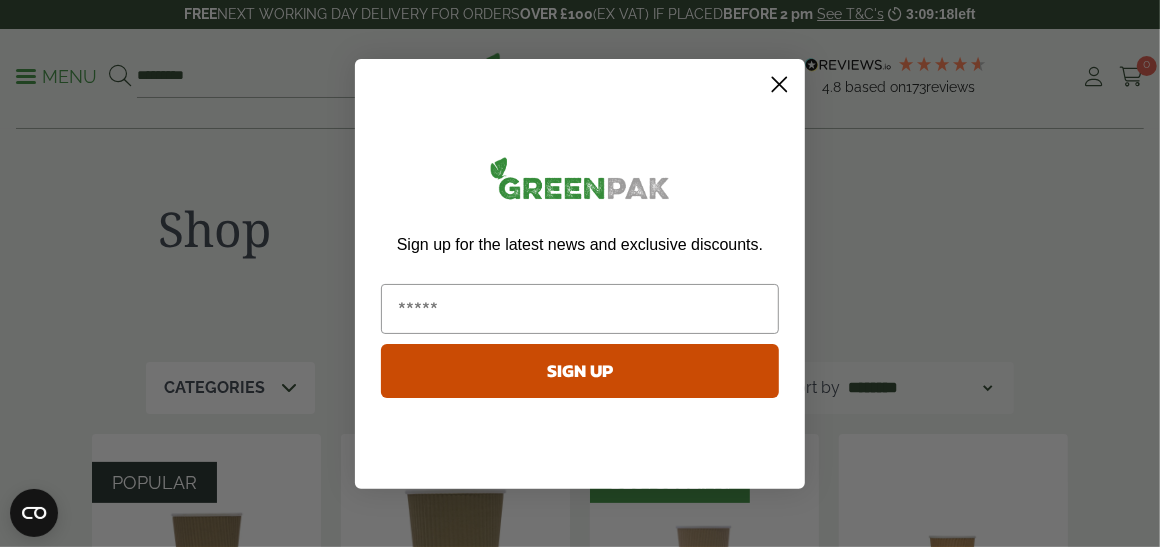 drag, startPoint x: 200, startPoint y: 73, endPoint x: 97, endPoint y: 71, distance: 103.01942 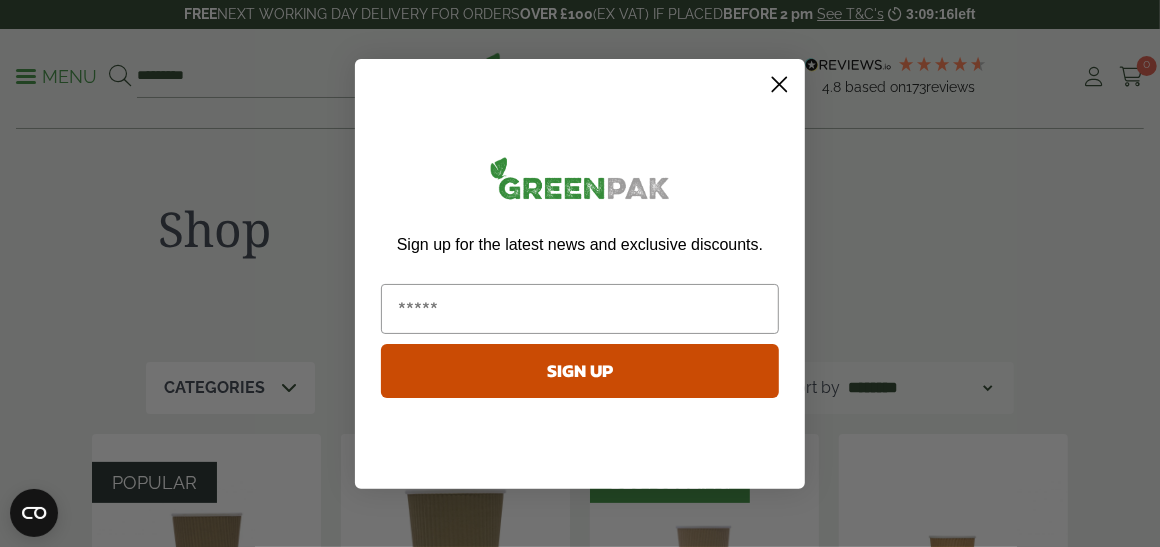 click 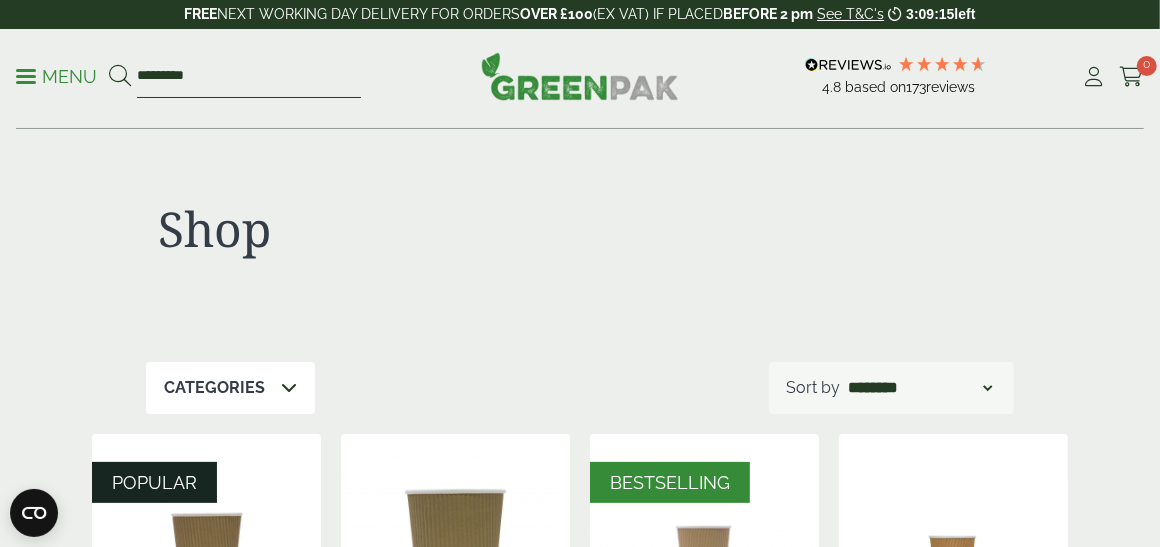 drag, startPoint x: 240, startPoint y: 78, endPoint x: 78, endPoint y: 74, distance: 162.04938 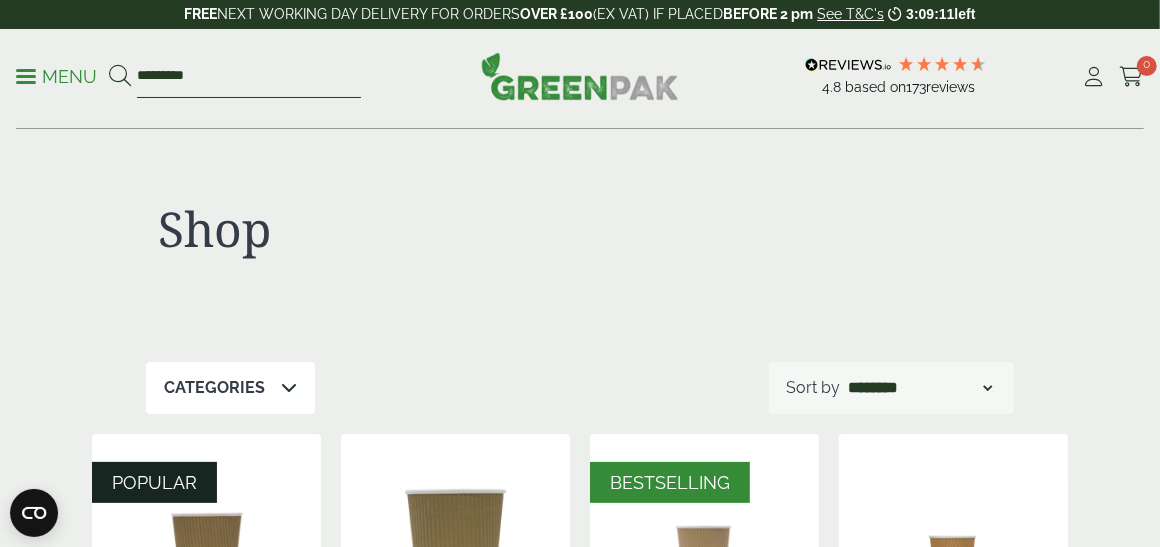 type on "*********" 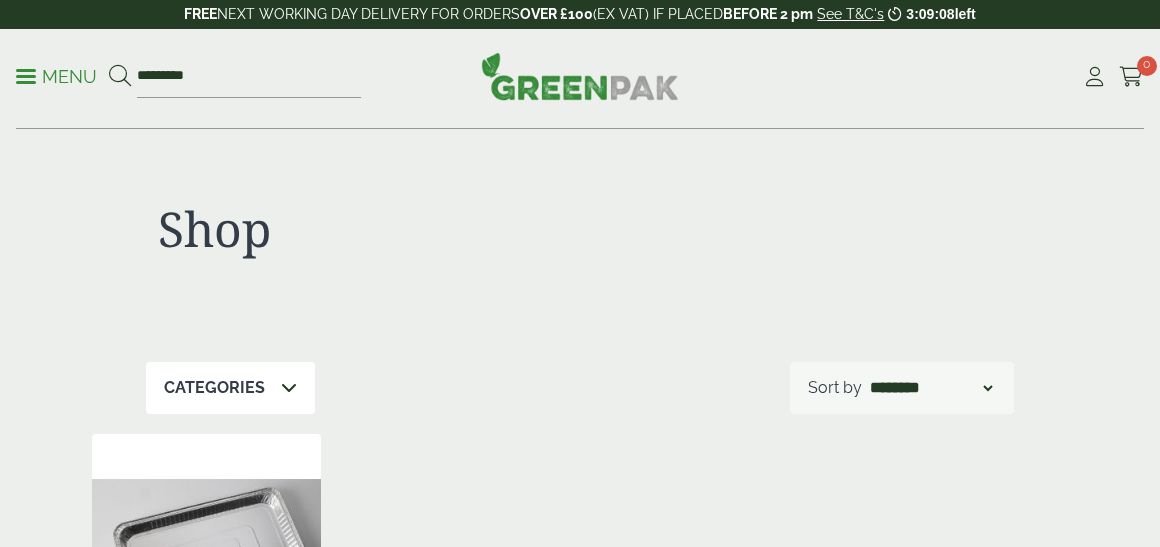 scroll, scrollTop: 0, scrollLeft: 0, axis: both 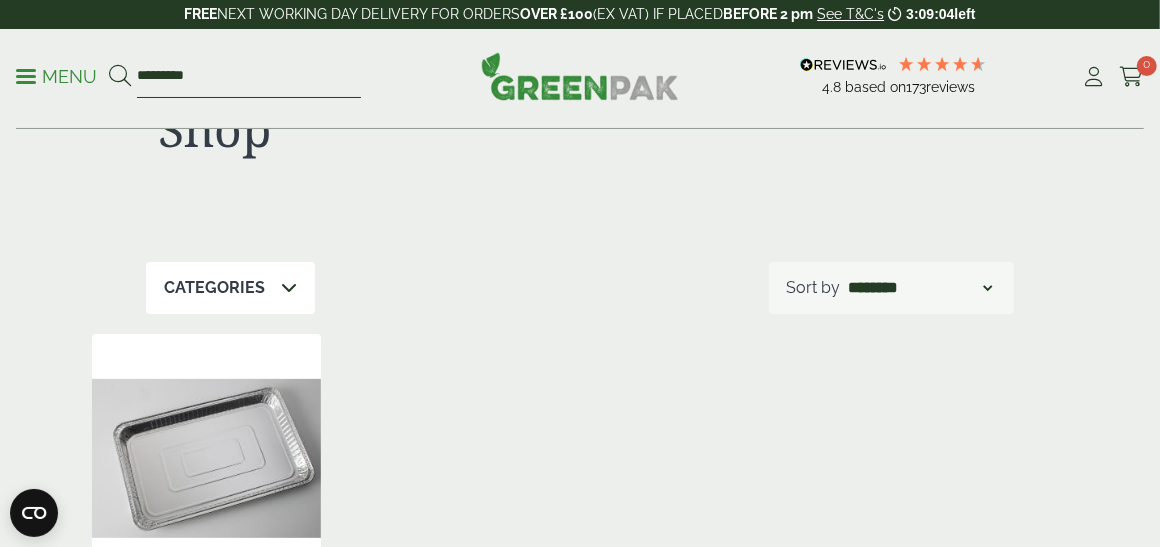 click on "*********" at bounding box center (249, 77) 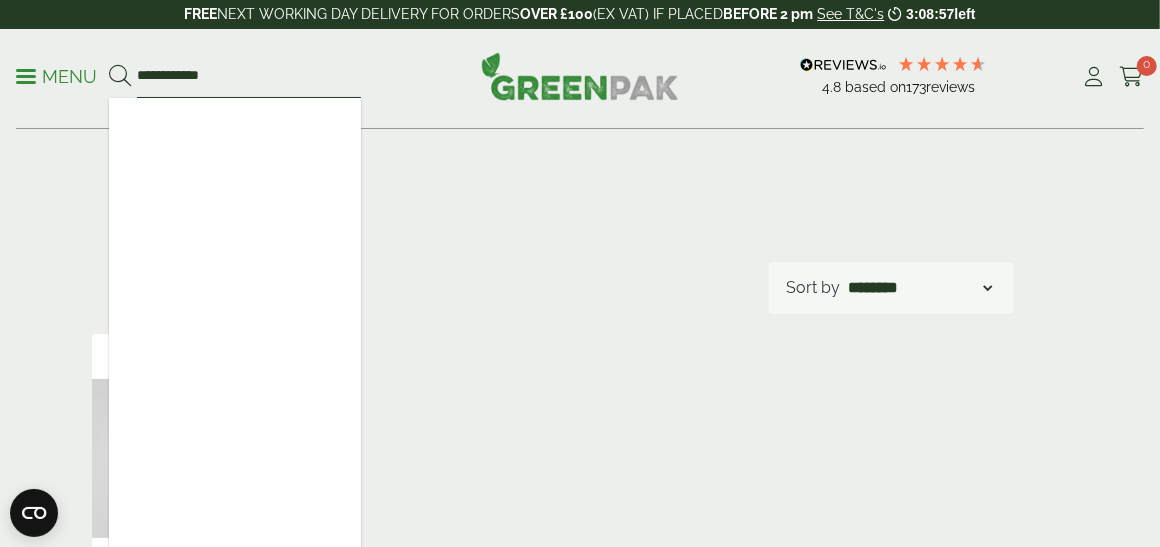 drag, startPoint x: 197, startPoint y: 70, endPoint x: 75, endPoint y: 71, distance: 122.0041 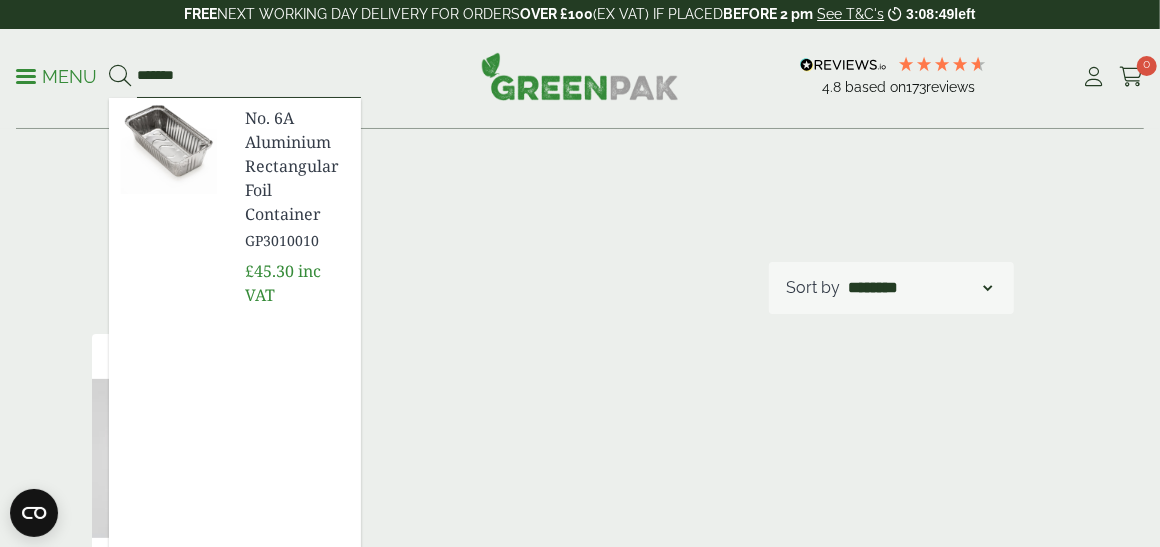 type on "*******" 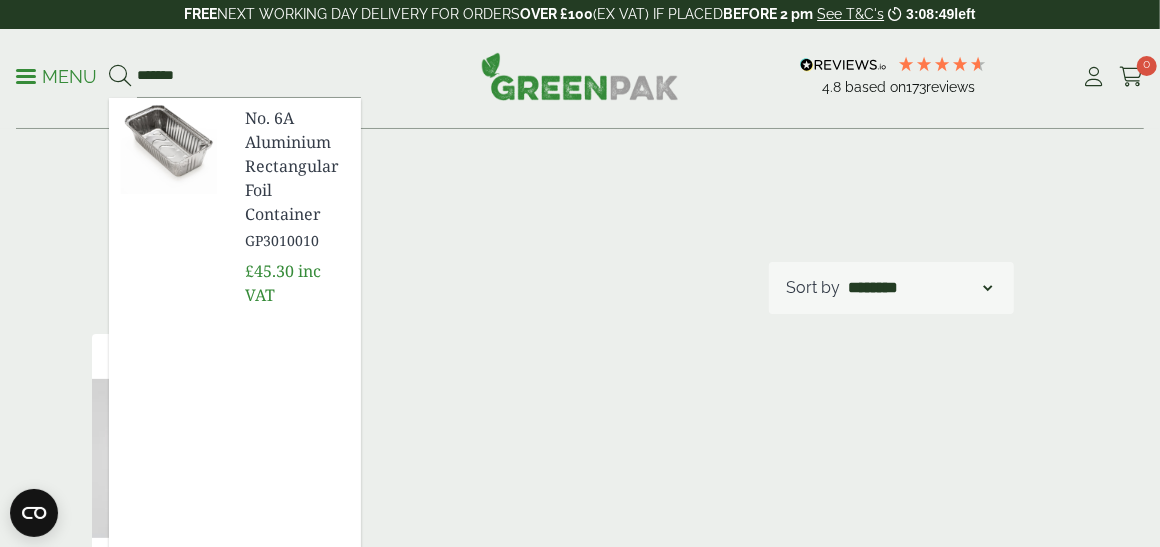 click on "No. 6A Aluminium Rectangular Foil Container" at bounding box center (295, 166) 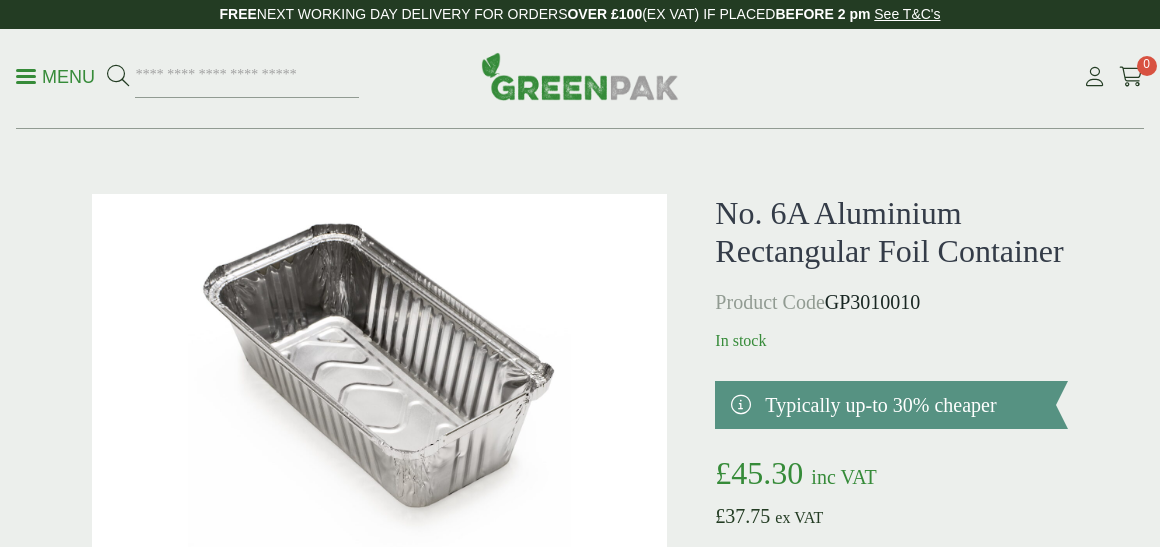 scroll, scrollTop: 0, scrollLeft: 0, axis: both 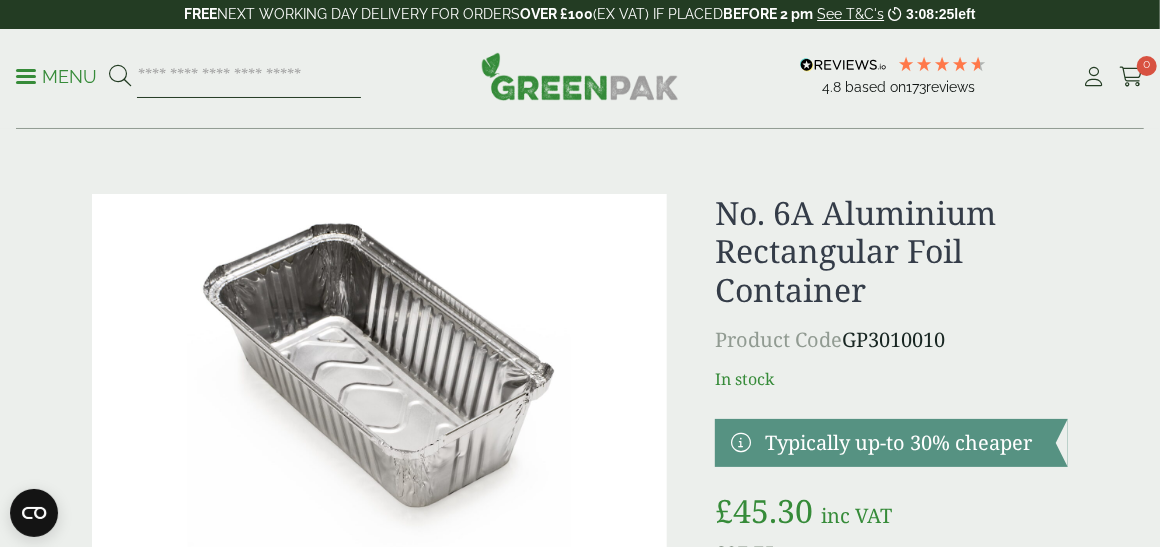 click at bounding box center (249, 77) 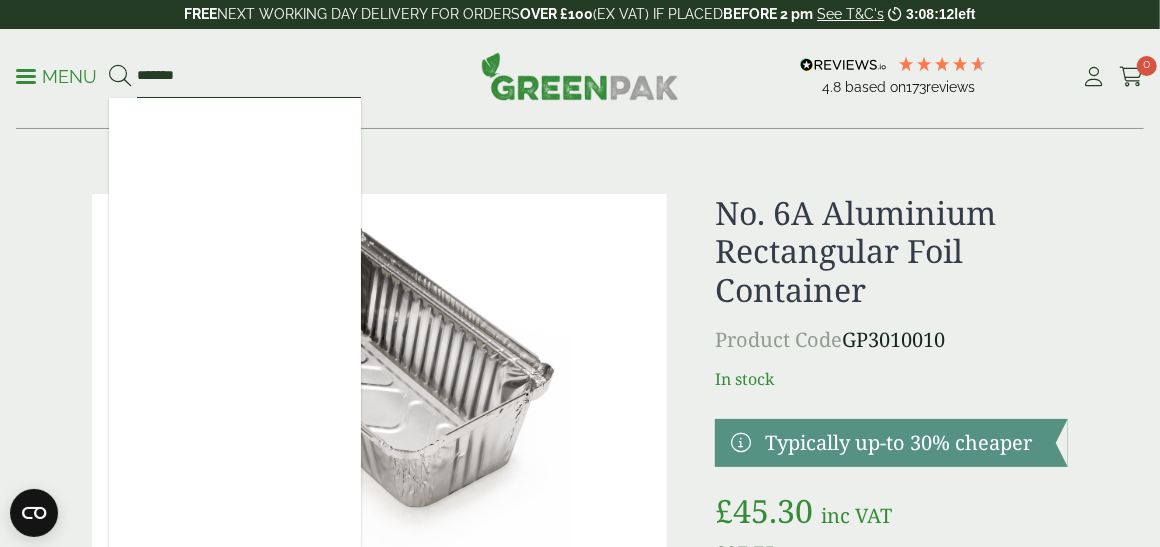 type on "******" 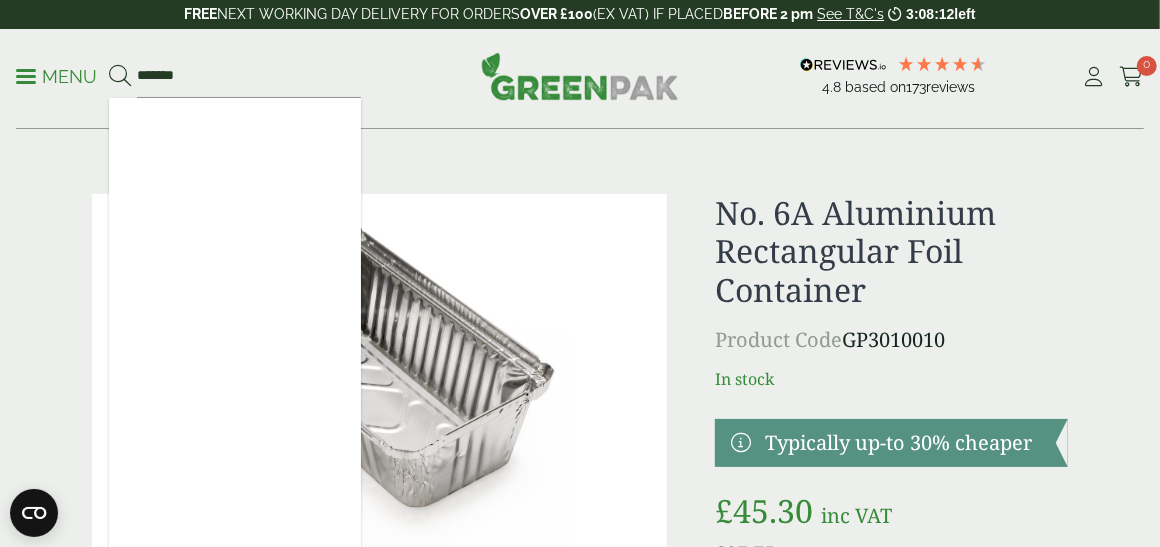 click on "Menu
******
4.8   173 Cart" at bounding box center (580, 79) 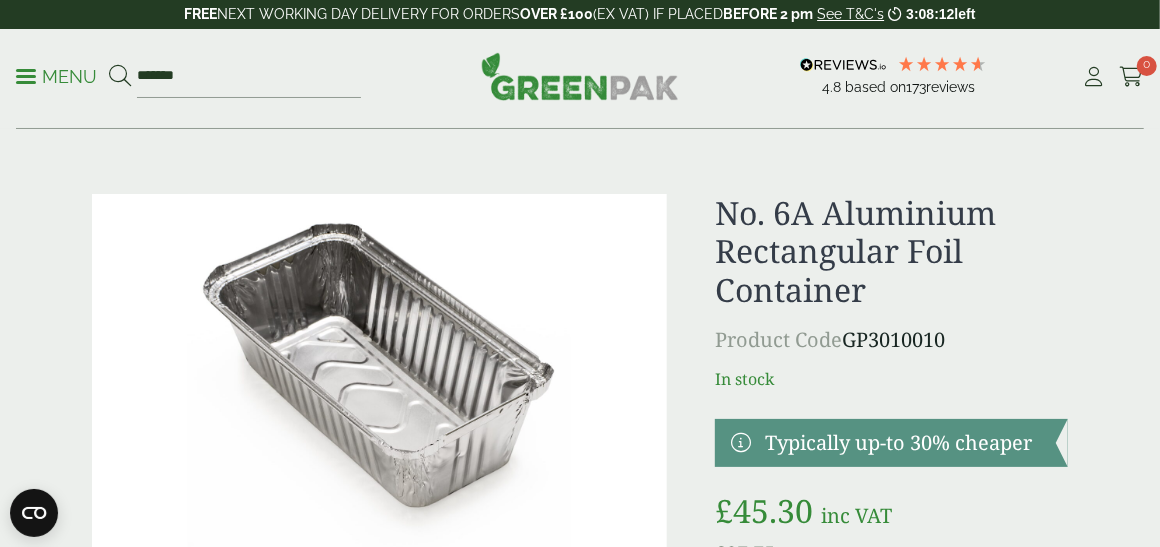 click on "Menu" at bounding box center (56, 75) 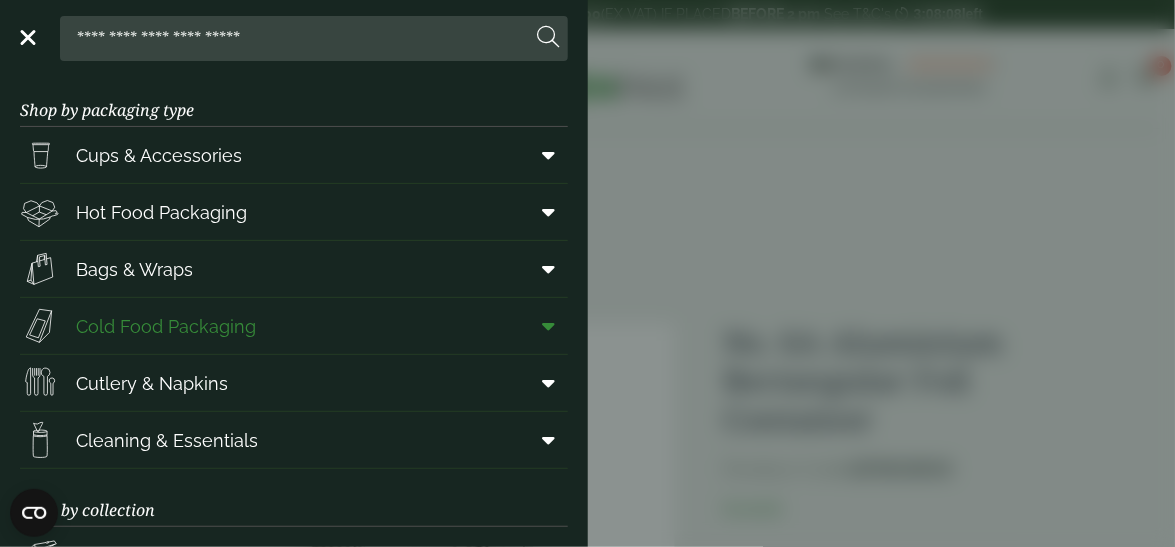 click on "Cold Food Packaging" at bounding box center (166, 326) 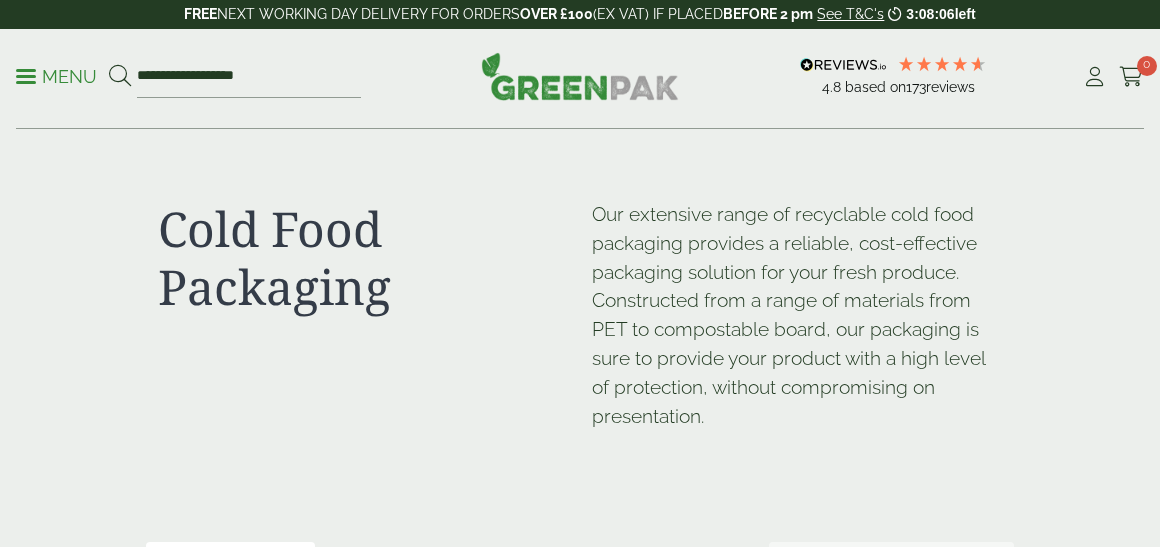scroll, scrollTop: 0, scrollLeft: 0, axis: both 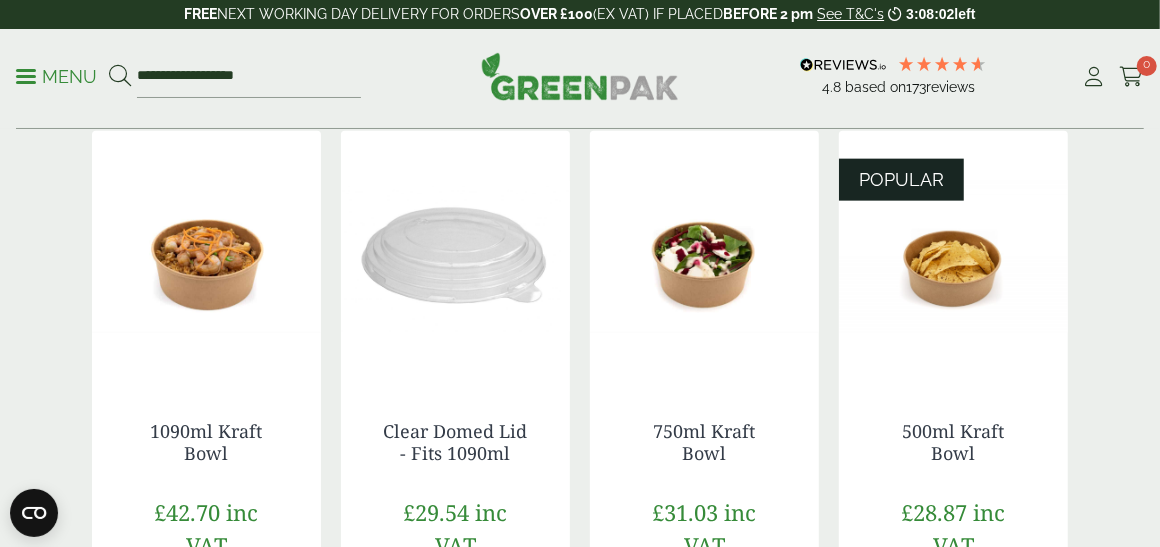 click on "**********" at bounding box center (188, 77) 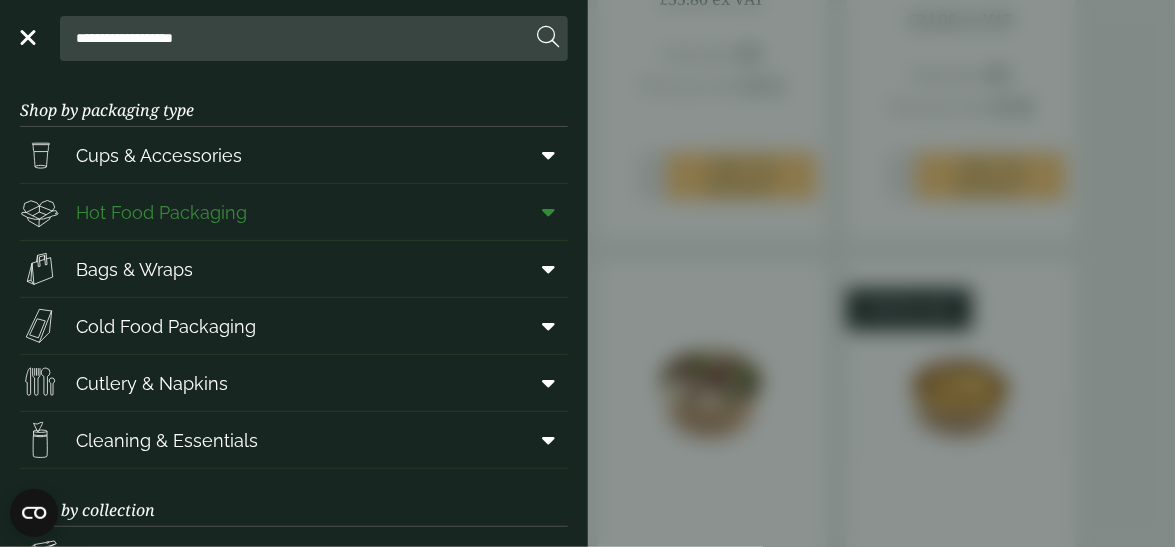 click on "Hot Food Packaging" at bounding box center (161, 212) 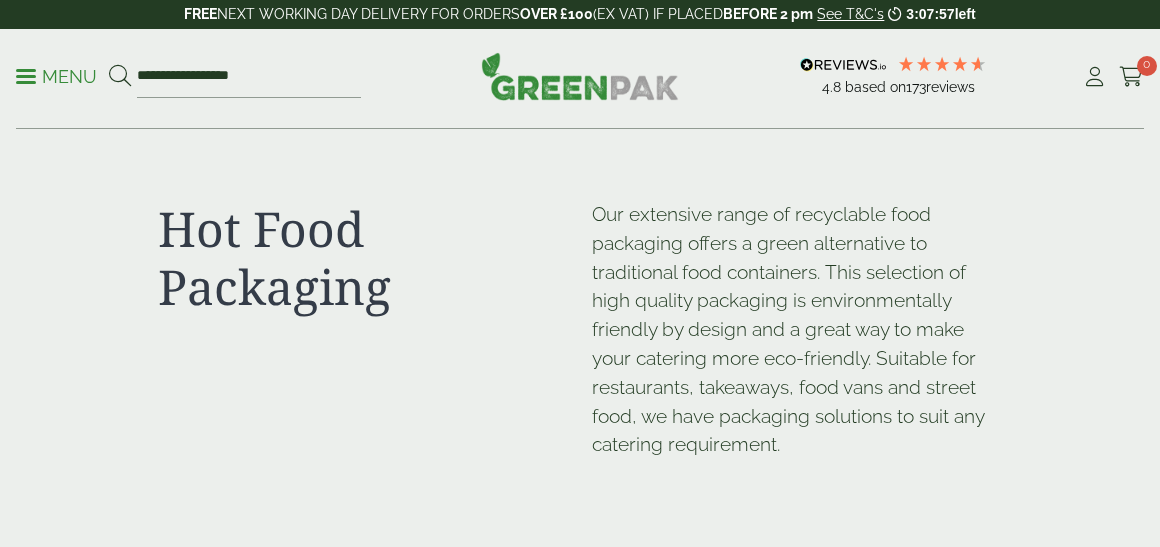 scroll, scrollTop: 0, scrollLeft: 0, axis: both 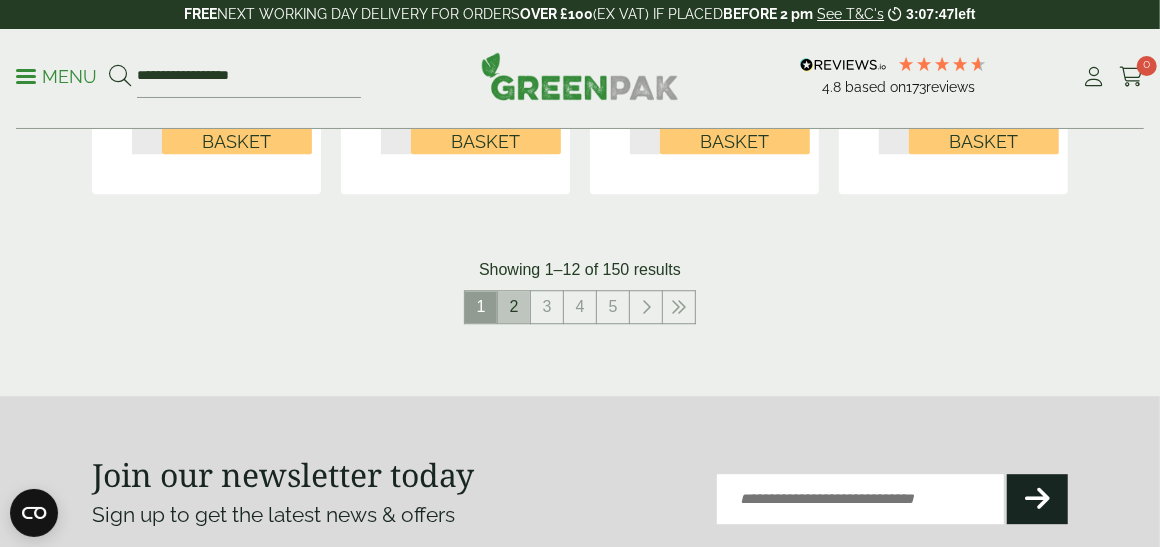 click on "2" at bounding box center [514, 307] 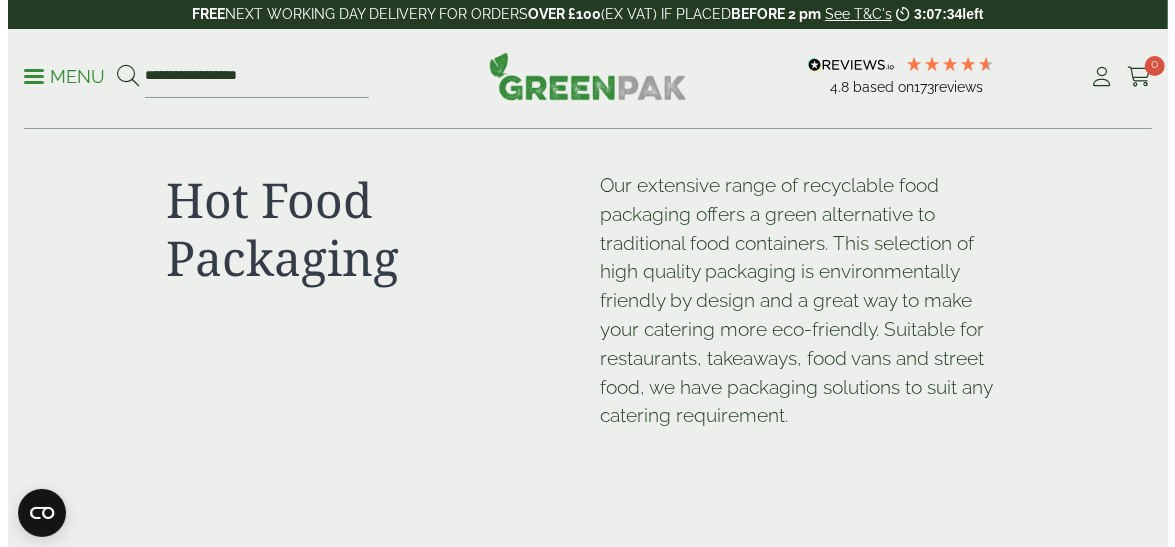 scroll, scrollTop: 0, scrollLeft: 0, axis: both 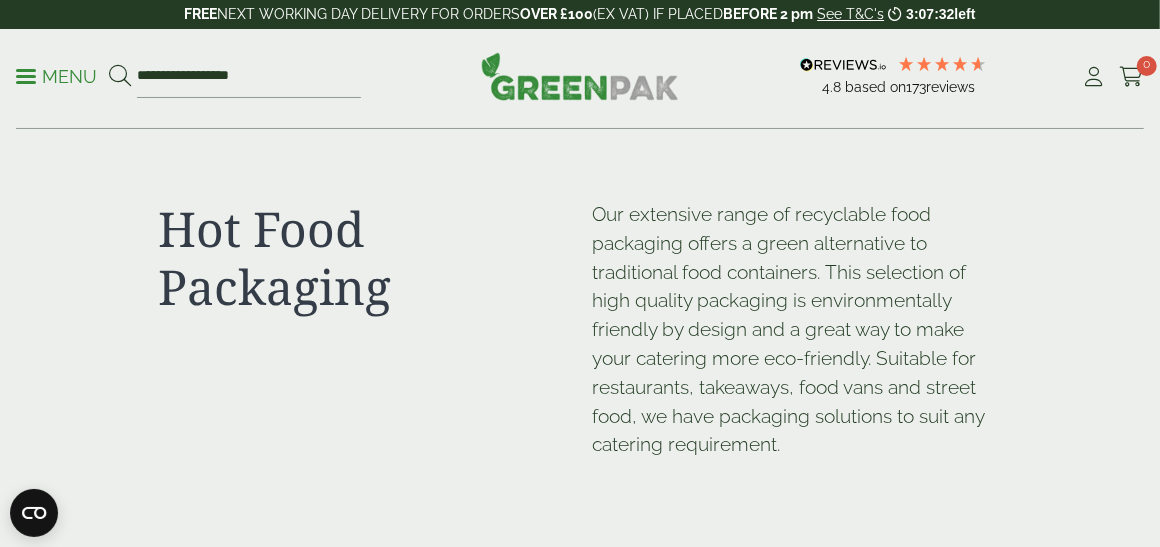 click on "Menu" at bounding box center [56, 77] 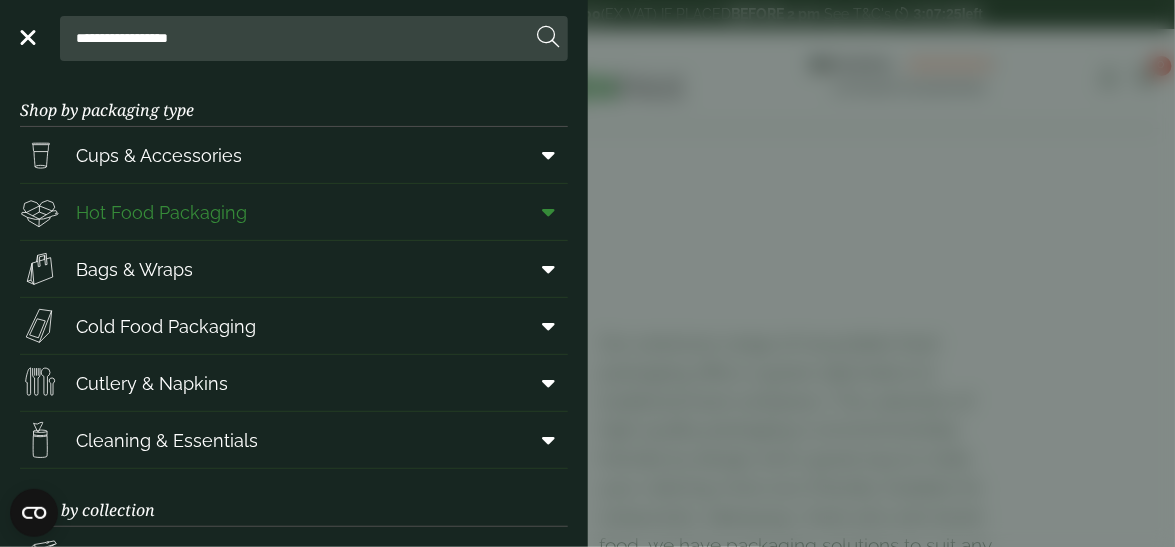 click at bounding box center [549, 212] 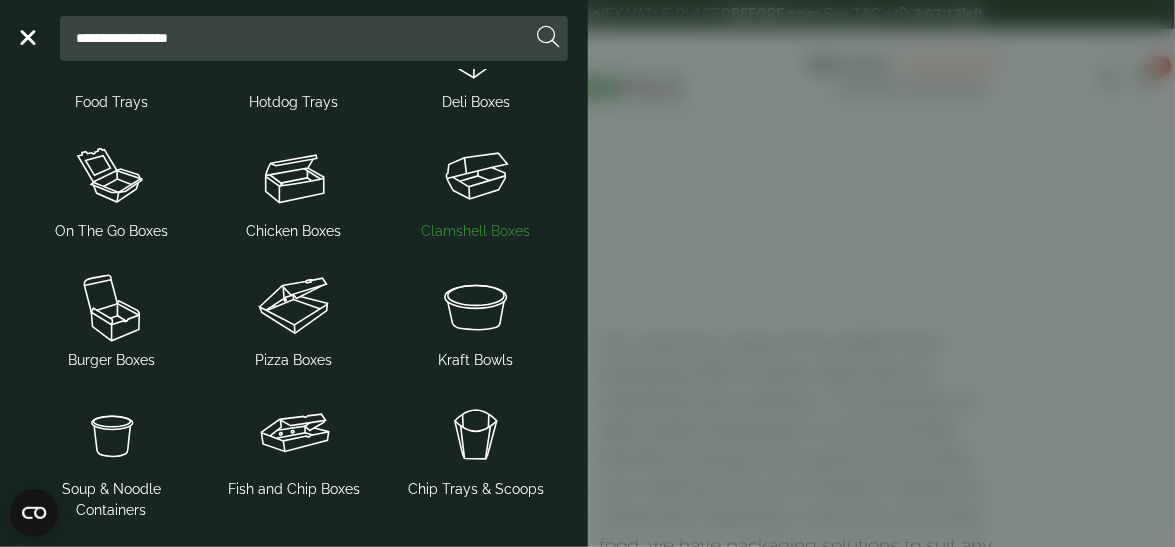 scroll, scrollTop: 299, scrollLeft: 0, axis: vertical 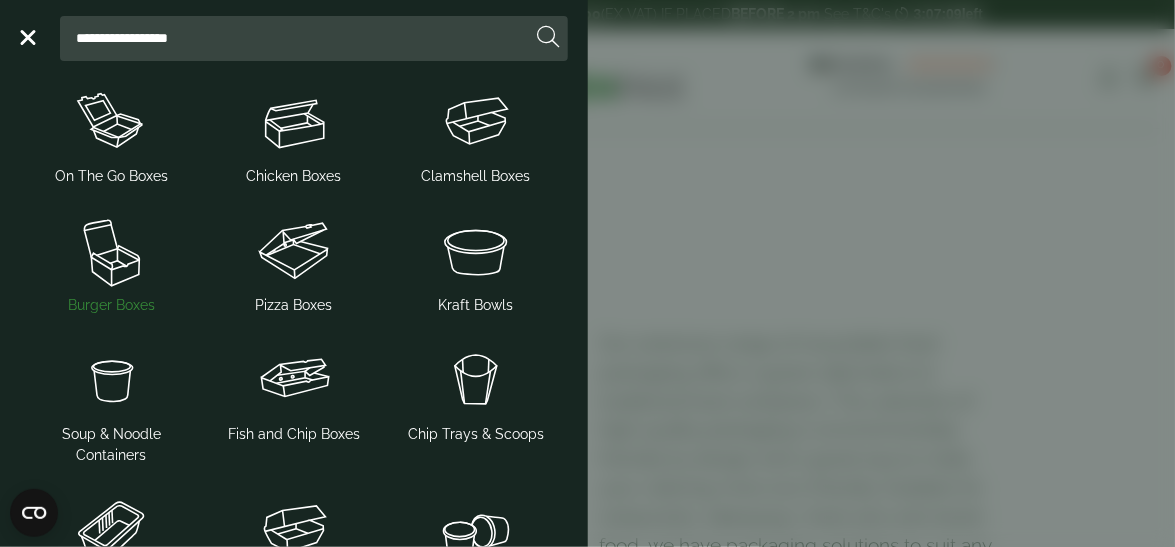 click on "Burger Boxes" at bounding box center (111, 305) 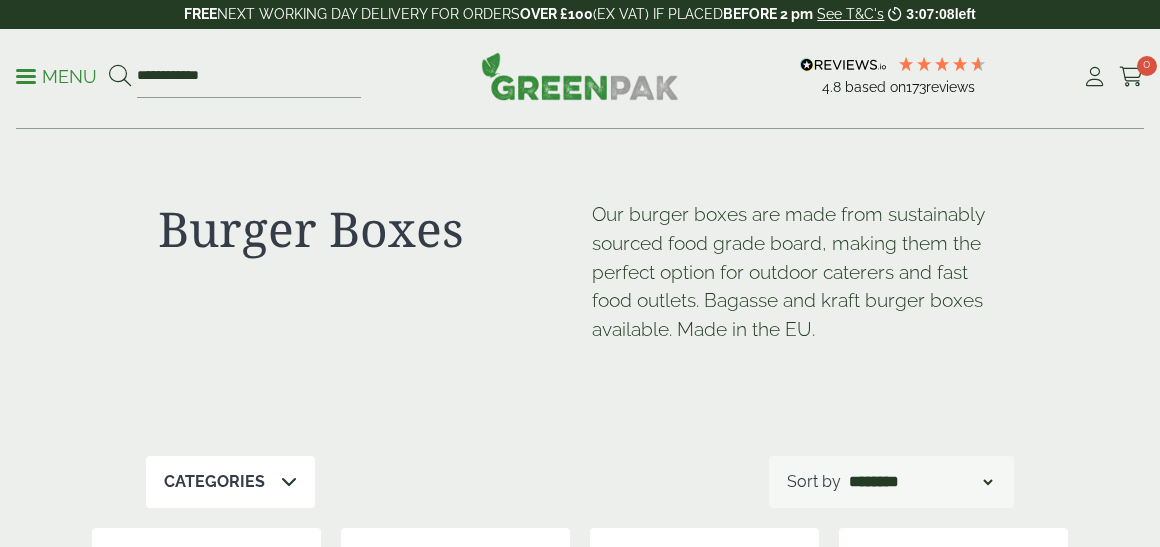 scroll, scrollTop: 0, scrollLeft: 0, axis: both 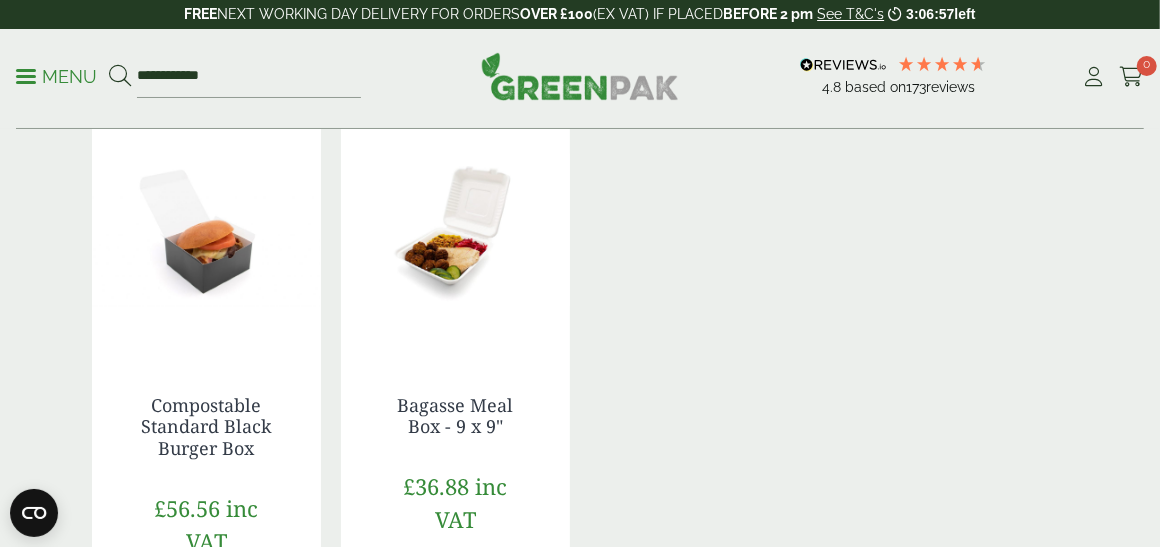 click on "Menu" at bounding box center [56, 75] 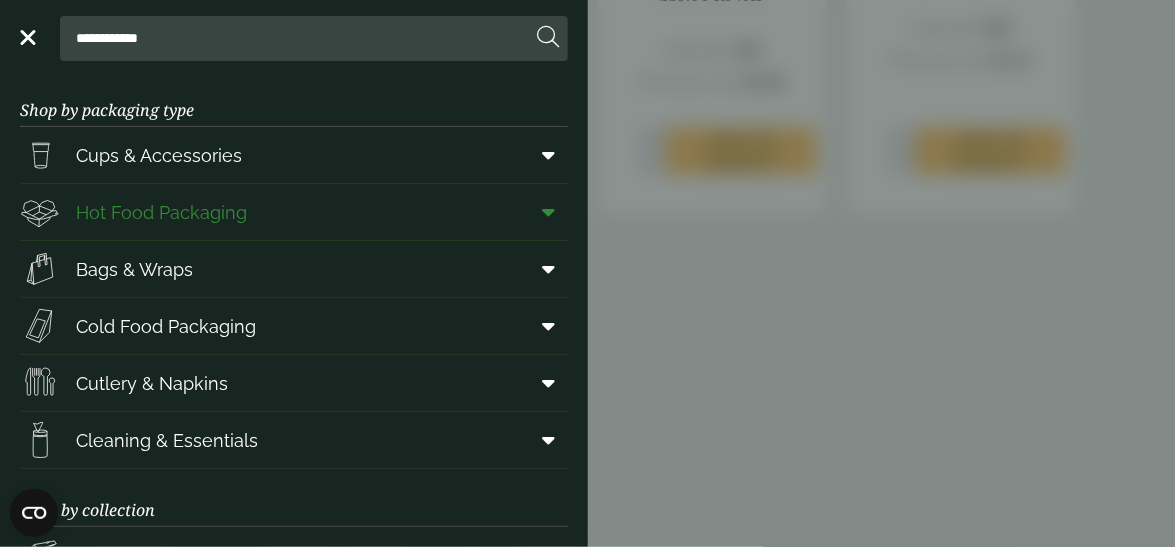click at bounding box center (549, 212) 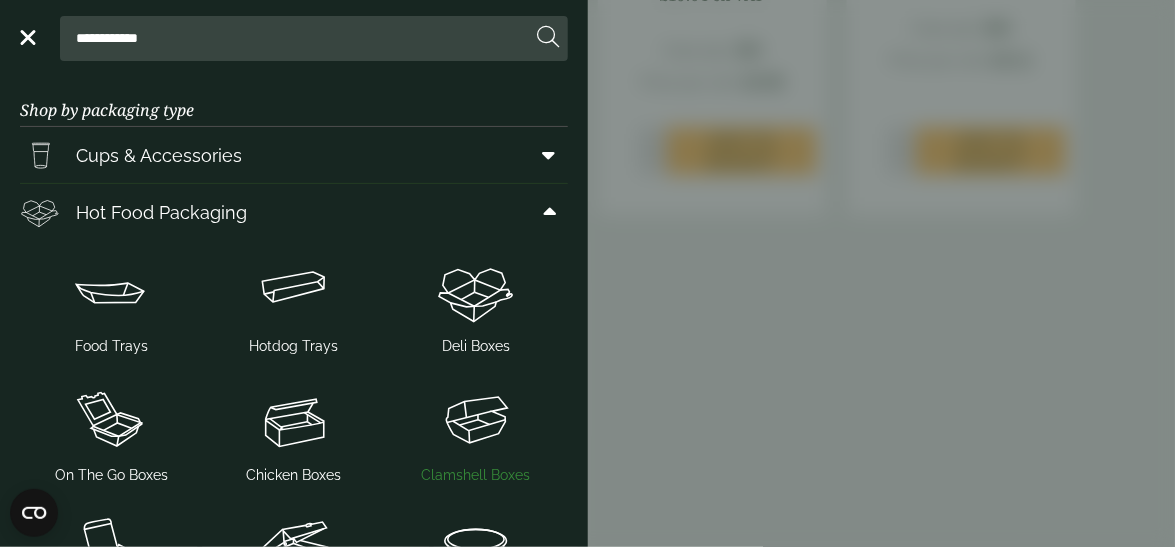 scroll, scrollTop: 100, scrollLeft: 0, axis: vertical 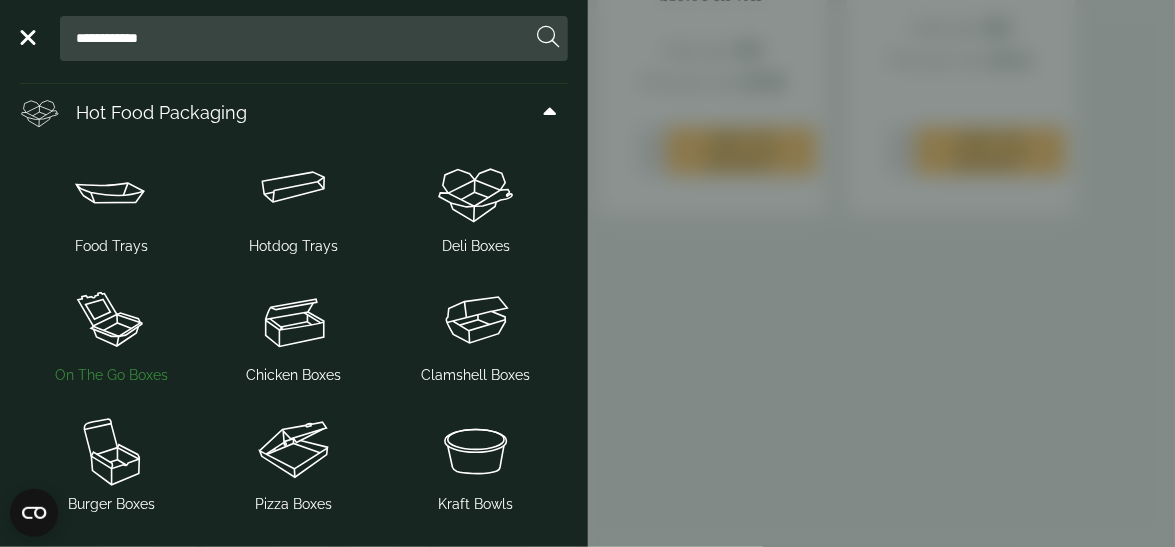 click at bounding box center [111, 321] 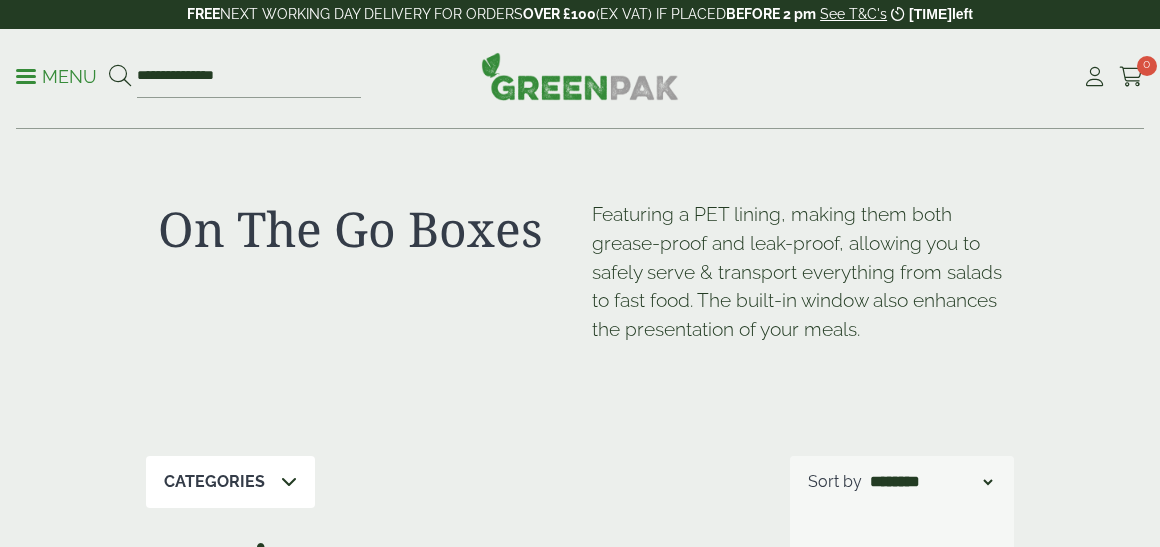 scroll, scrollTop: 117, scrollLeft: 0, axis: vertical 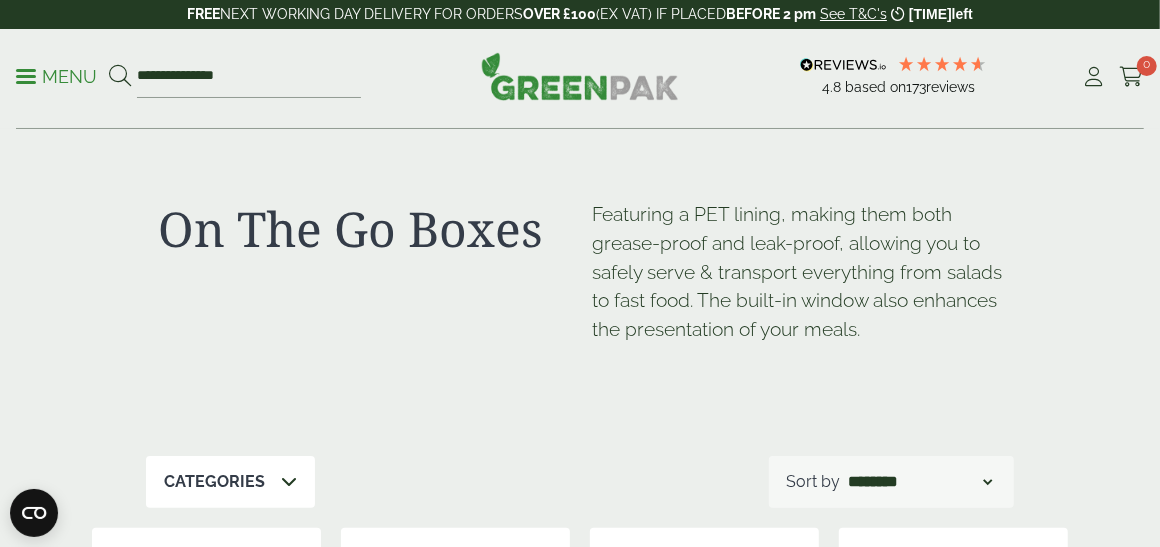 click on "Menu" at bounding box center [56, 77] 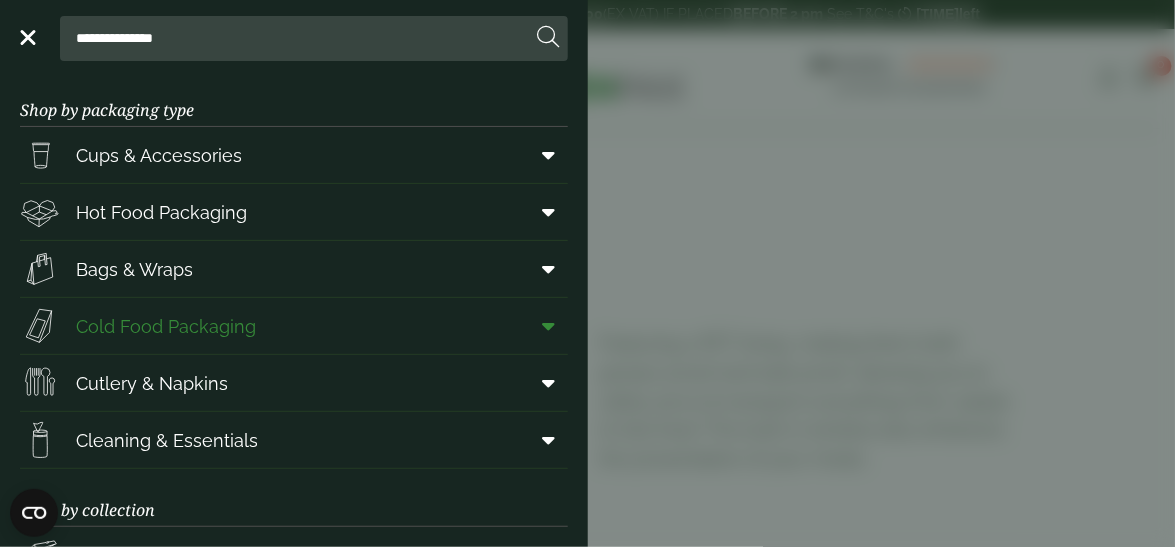 click at bounding box center (549, 326) 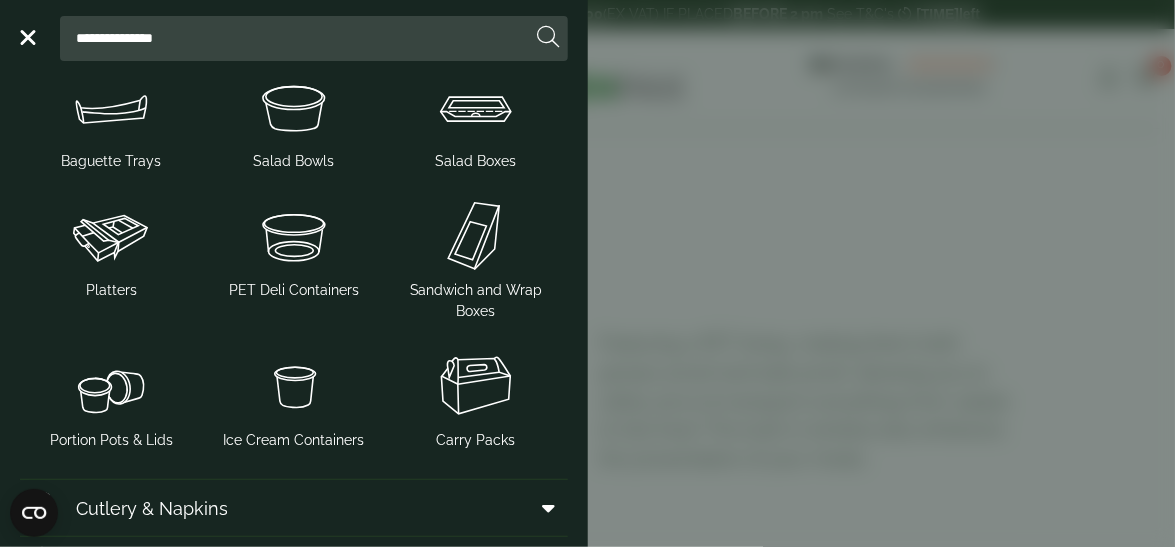 scroll, scrollTop: 400, scrollLeft: 0, axis: vertical 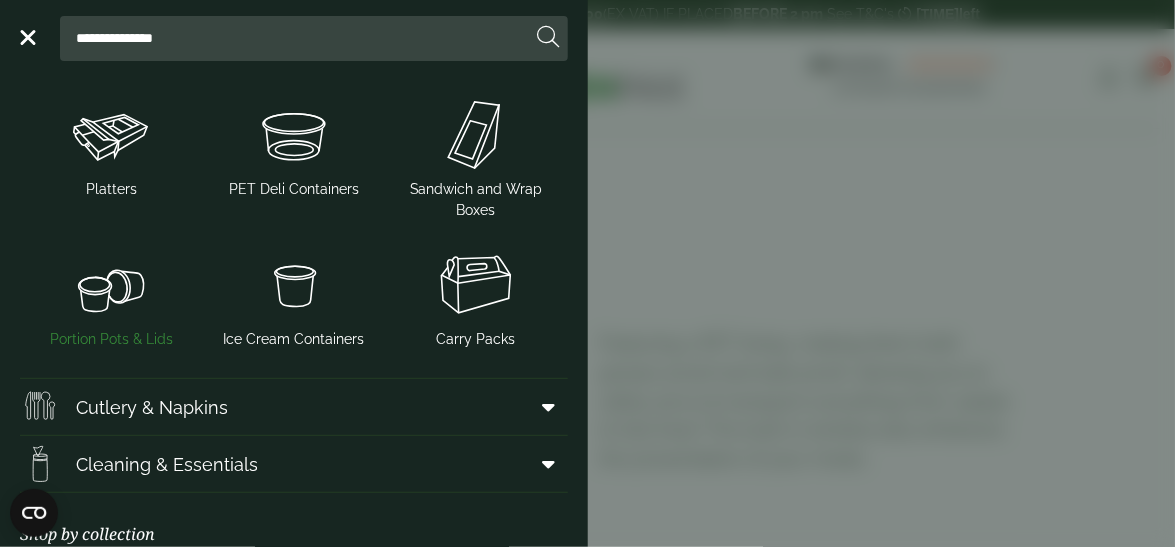 click at bounding box center [111, 285] 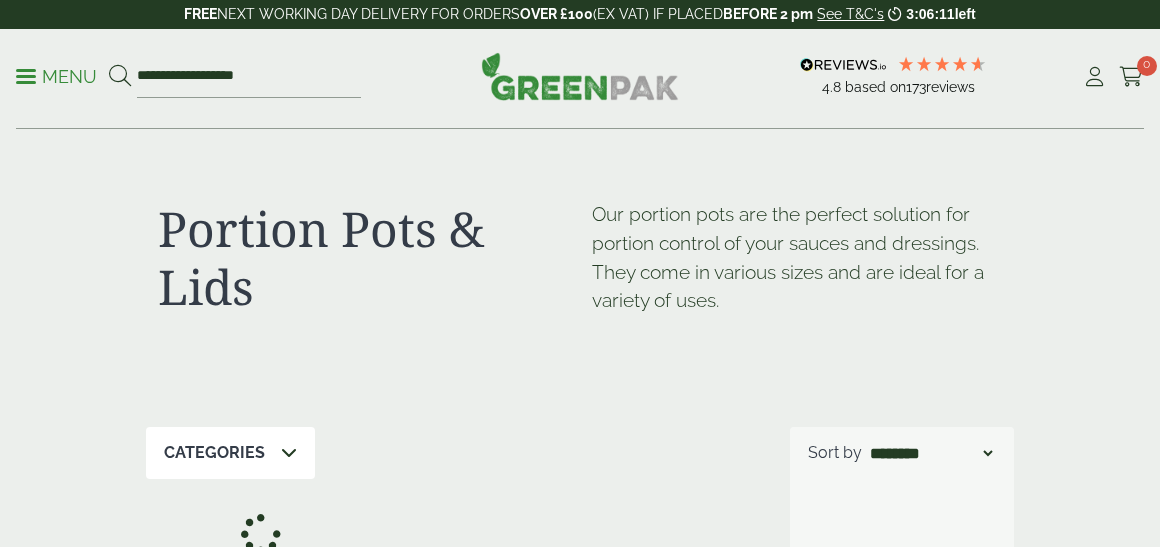 scroll, scrollTop: 0, scrollLeft: 0, axis: both 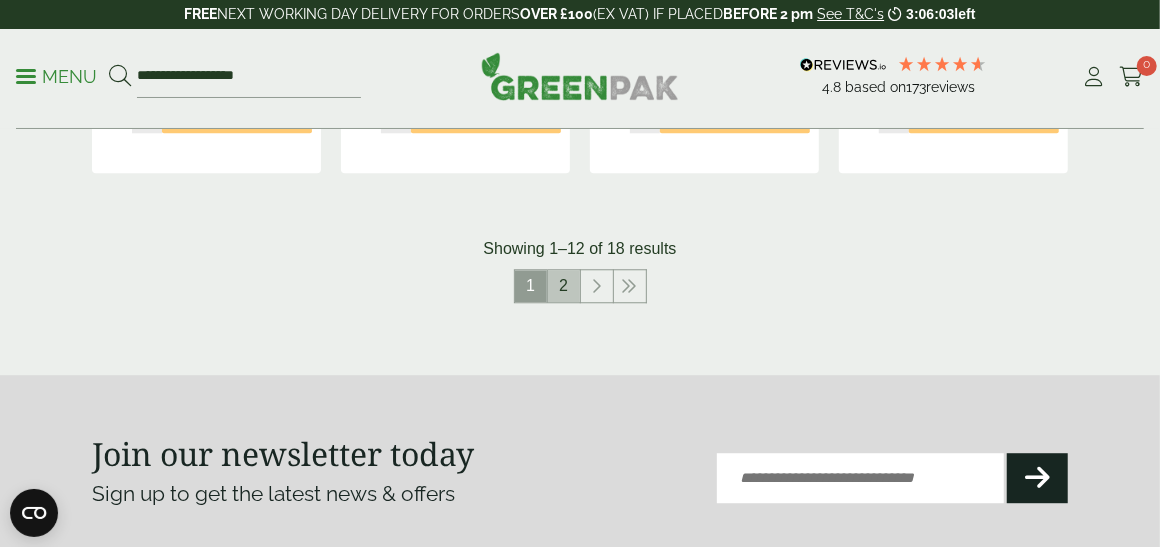 click on "2" at bounding box center (564, 286) 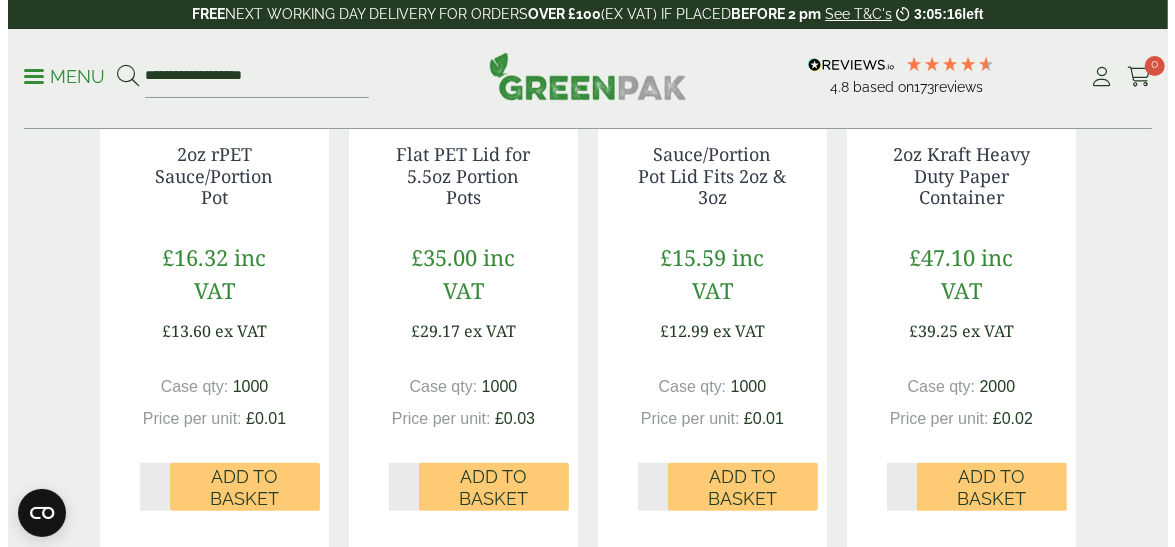 scroll, scrollTop: 0, scrollLeft: 0, axis: both 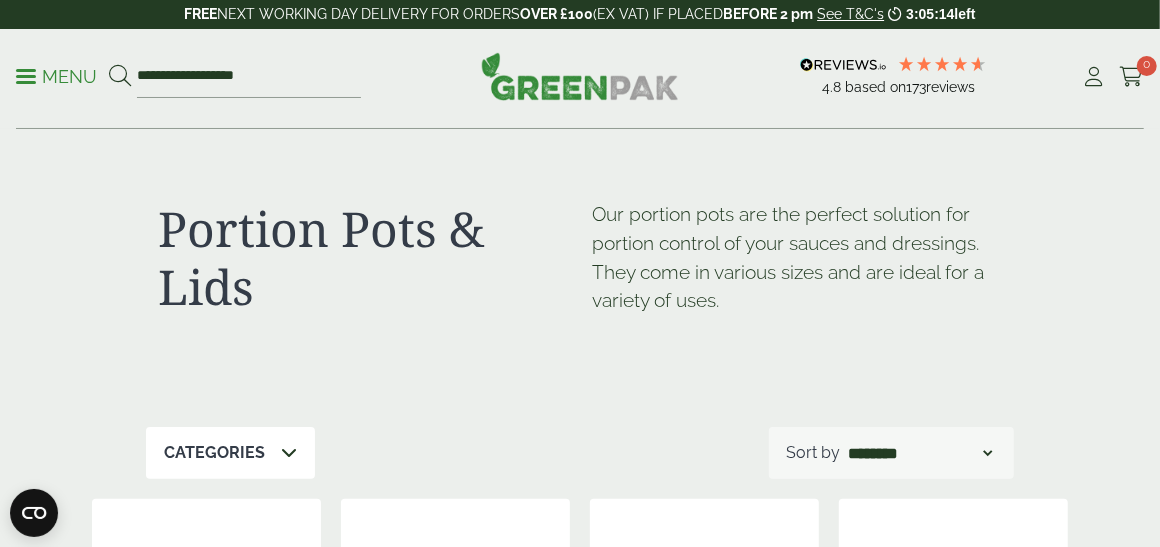 click at bounding box center (26, 76) 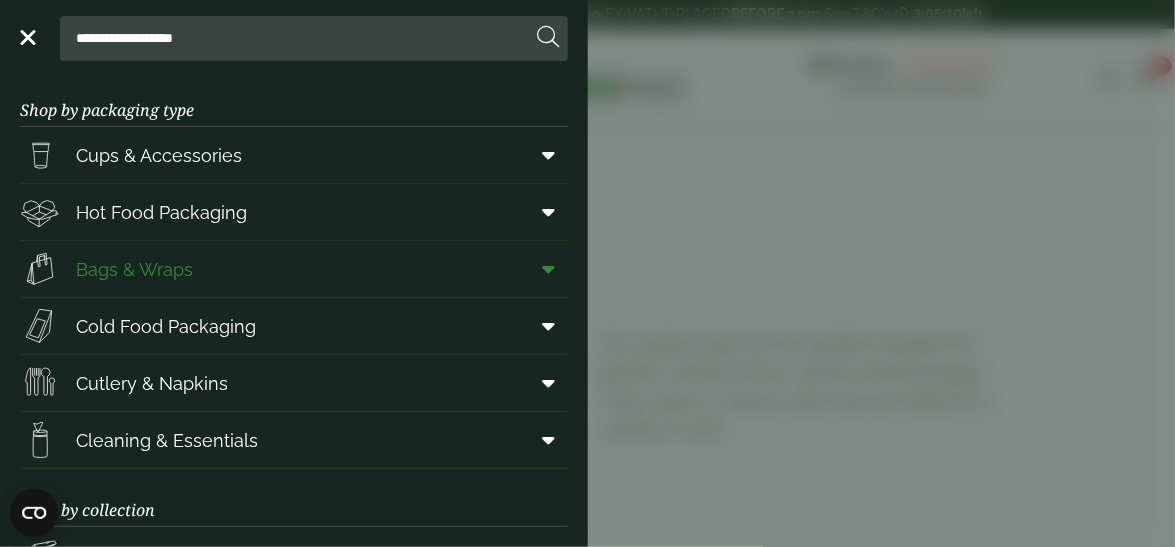 click at bounding box center [545, 269] 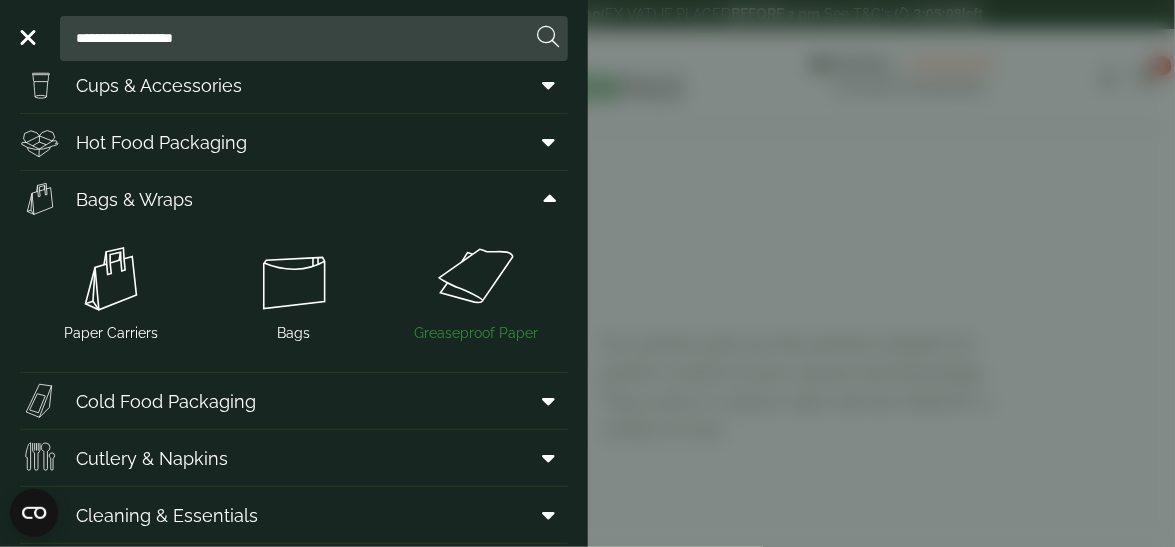 scroll, scrollTop: 100, scrollLeft: 0, axis: vertical 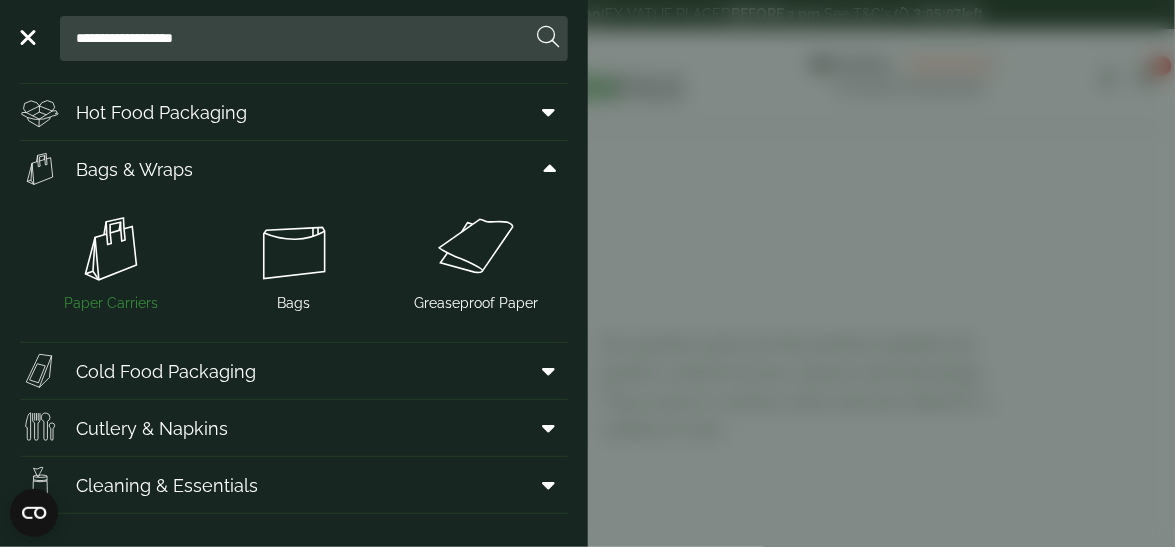 click at bounding box center [111, 249] 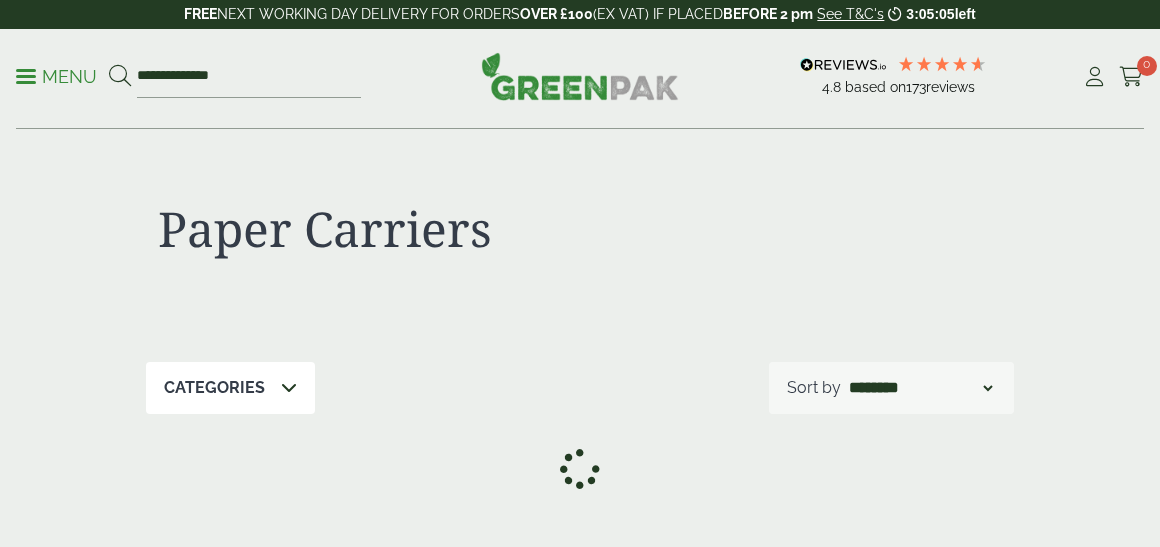 scroll, scrollTop: 0, scrollLeft: 0, axis: both 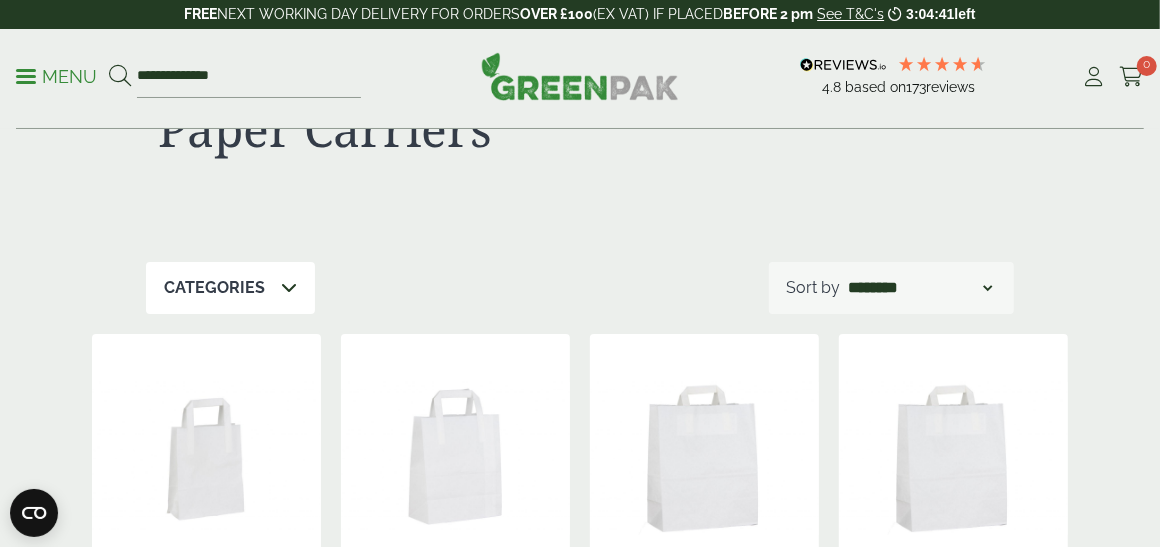 click on "Menu" at bounding box center [56, 75] 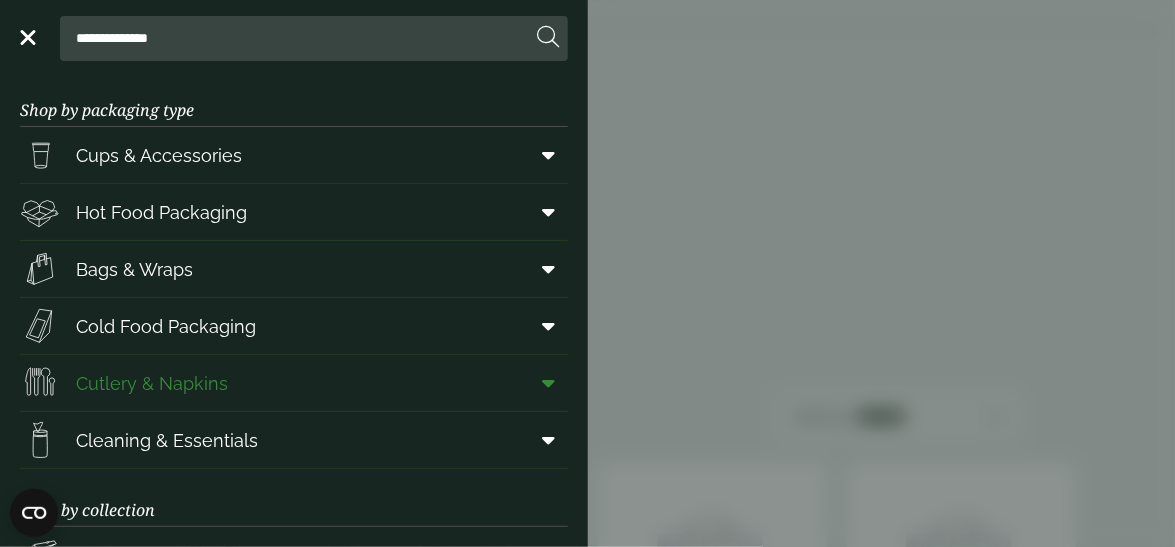 click on "Cutlery & Napkins" at bounding box center (294, 383) 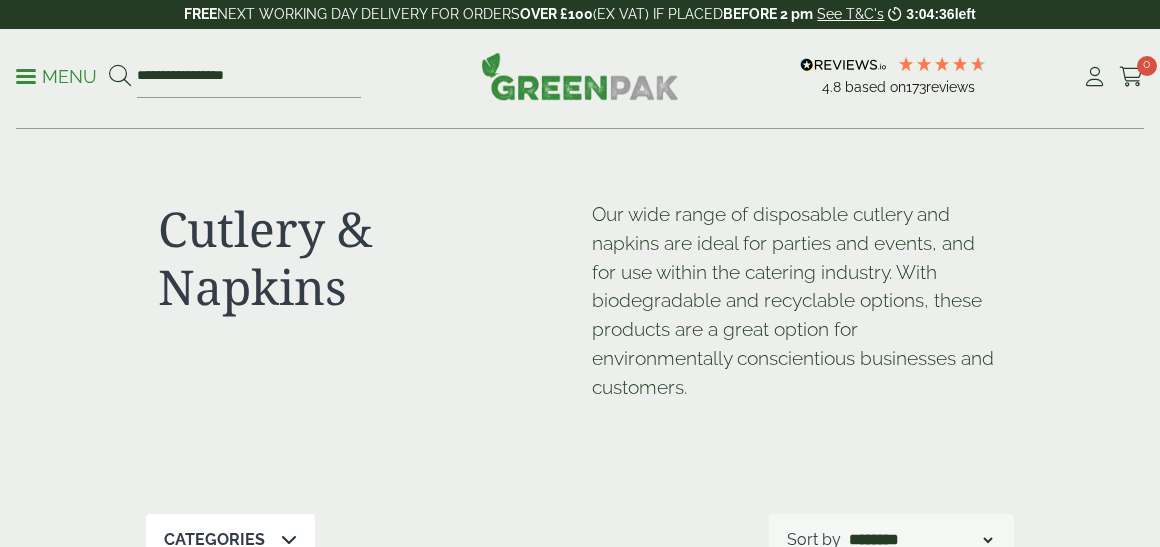scroll, scrollTop: 0, scrollLeft: 0, axis: both 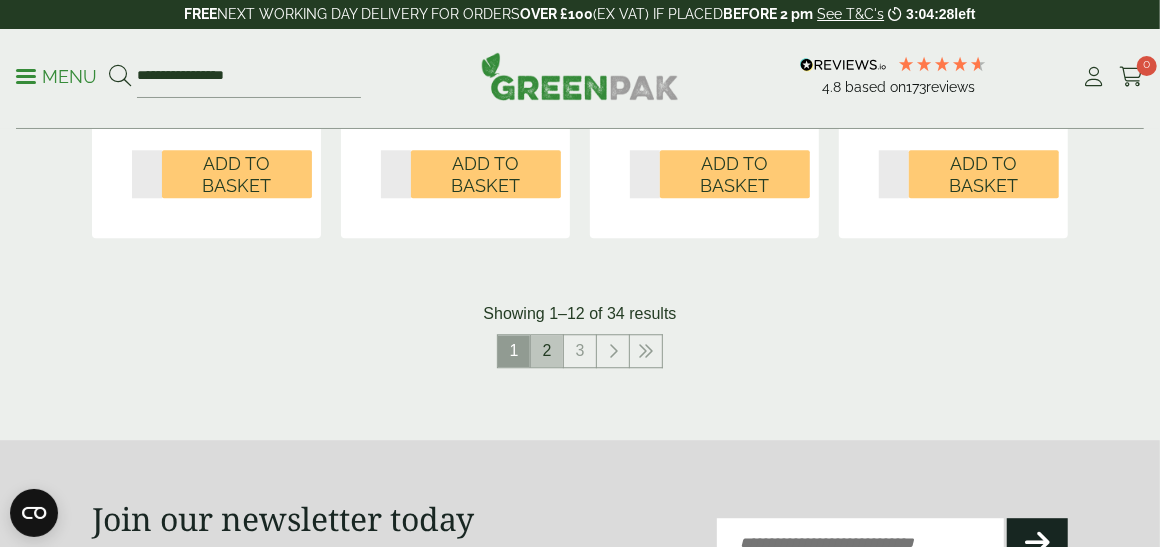 click on "2" at bounding box center [547, 351] 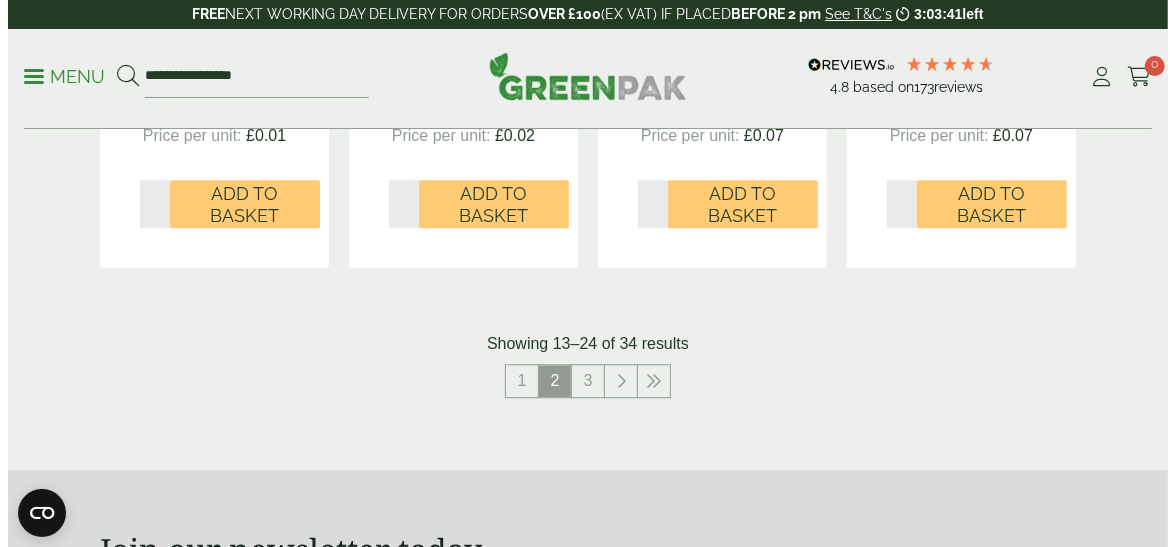 scroll, scrollTop: 2500, scrollLeft: 0, axis: vertical 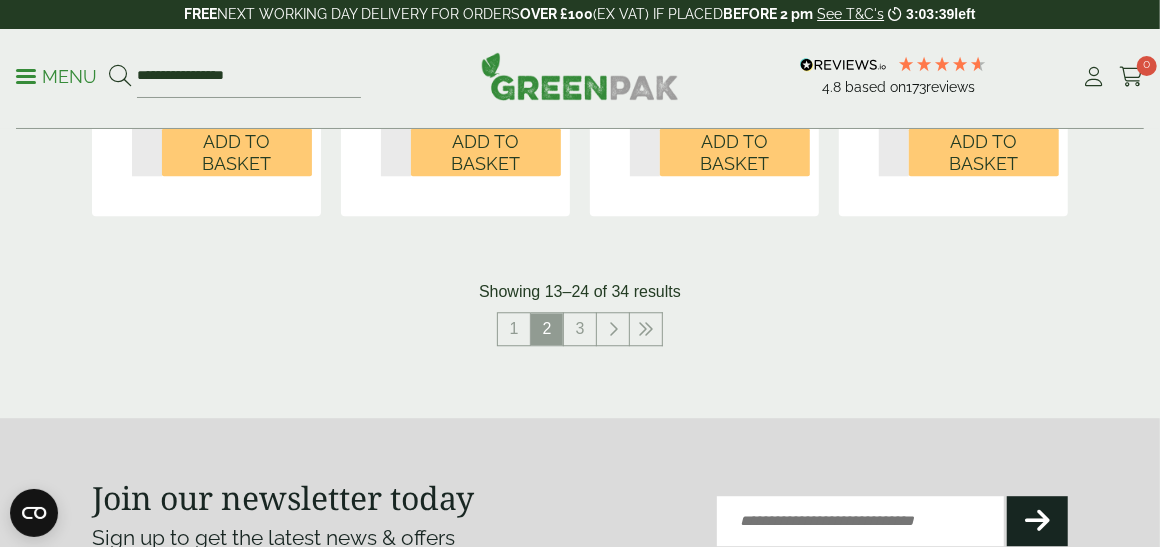 click at bounding box center (26, 76) 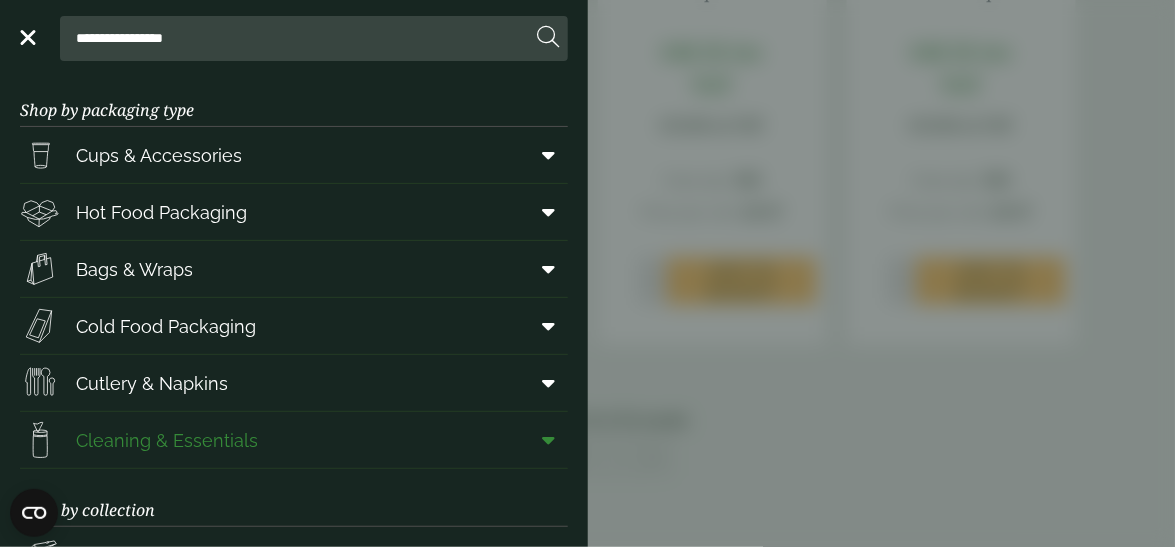 click on "Cleaning & Essentials" at bounding box center [167, 440] 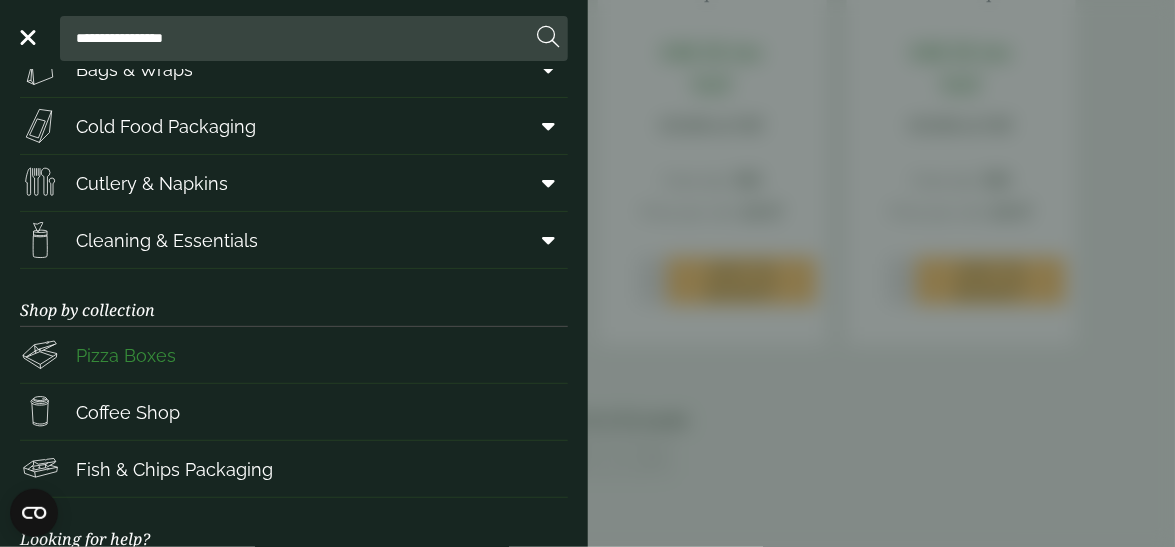 scroll, scrollTop: 299, scrollLeft: 0, axis: vertical 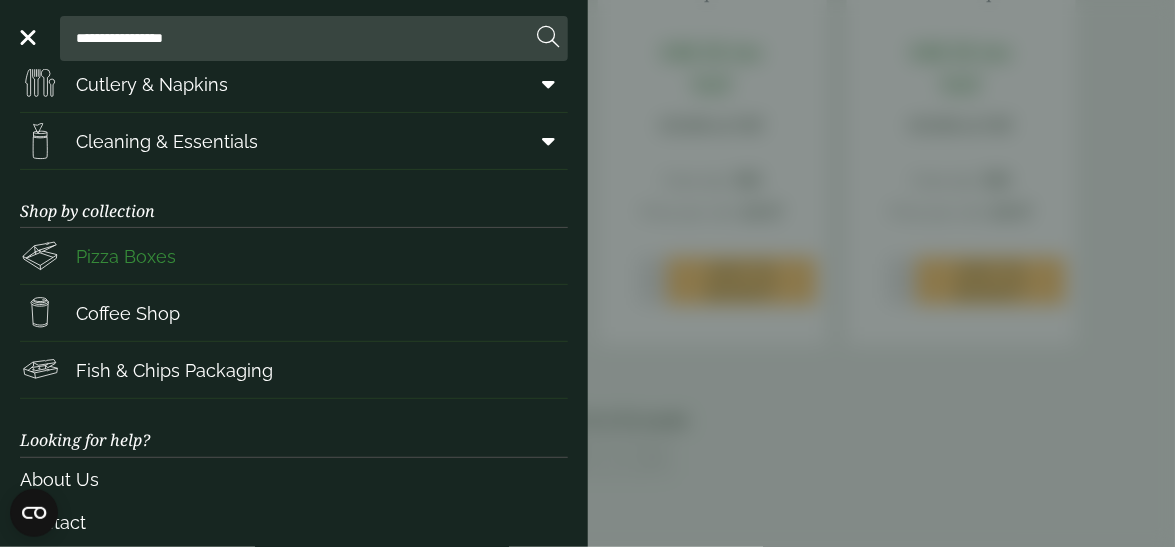 click on "Pizza Boxes" at bounding box center [126, 256] 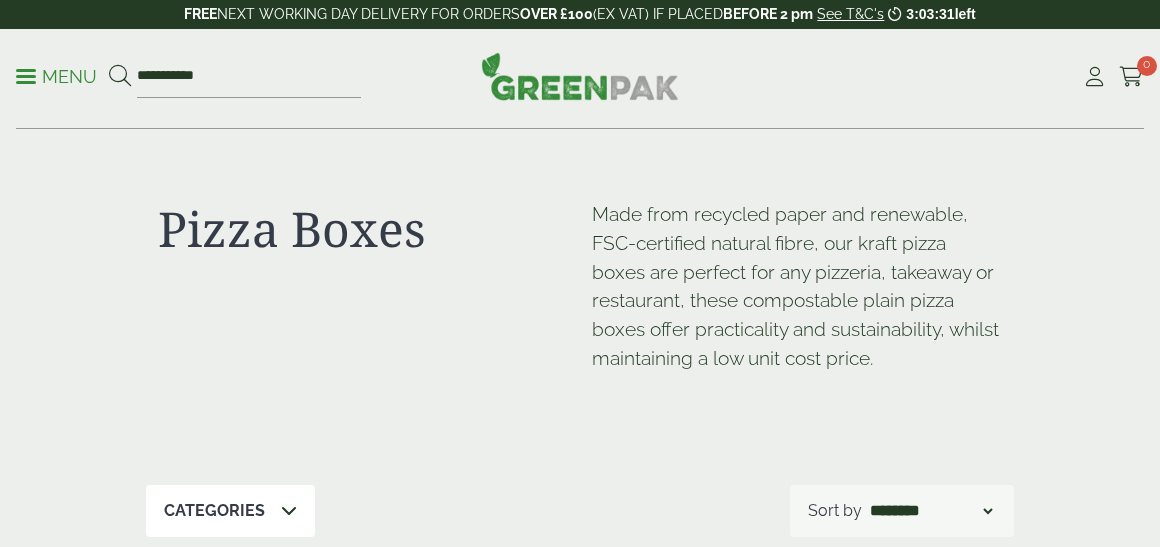 scroll, scrollTop: 0, scrollLeft: 0, axis: both 